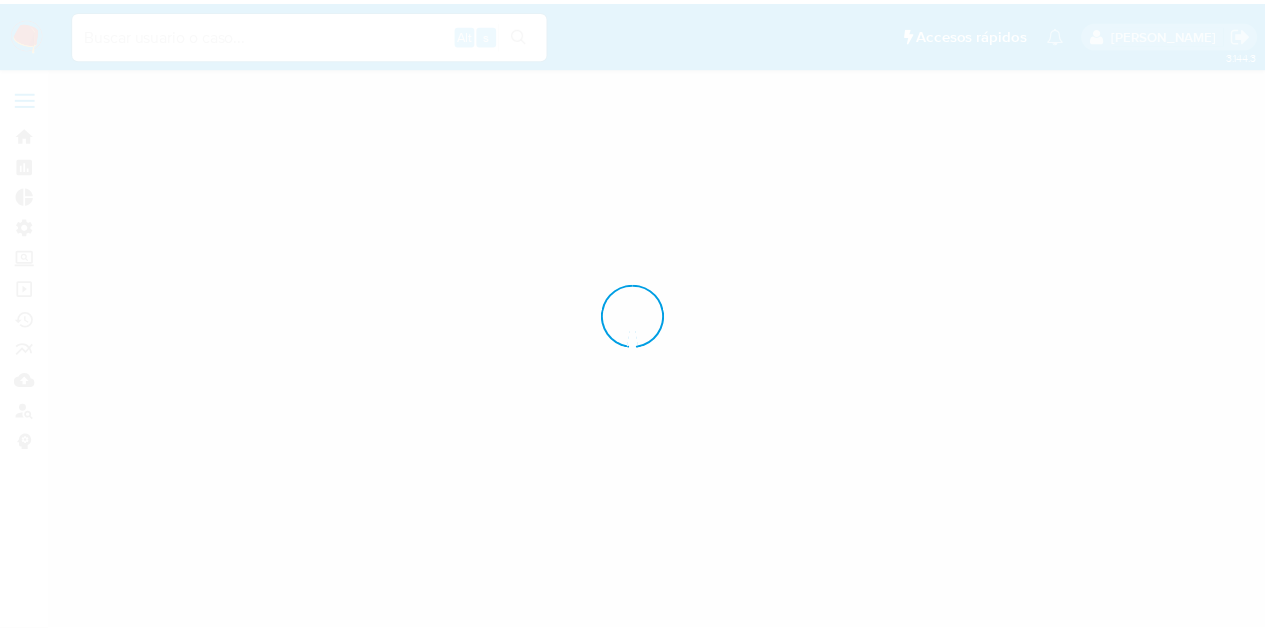 scroll, scrollTop: 0, scrollLeft: 0, axis: both 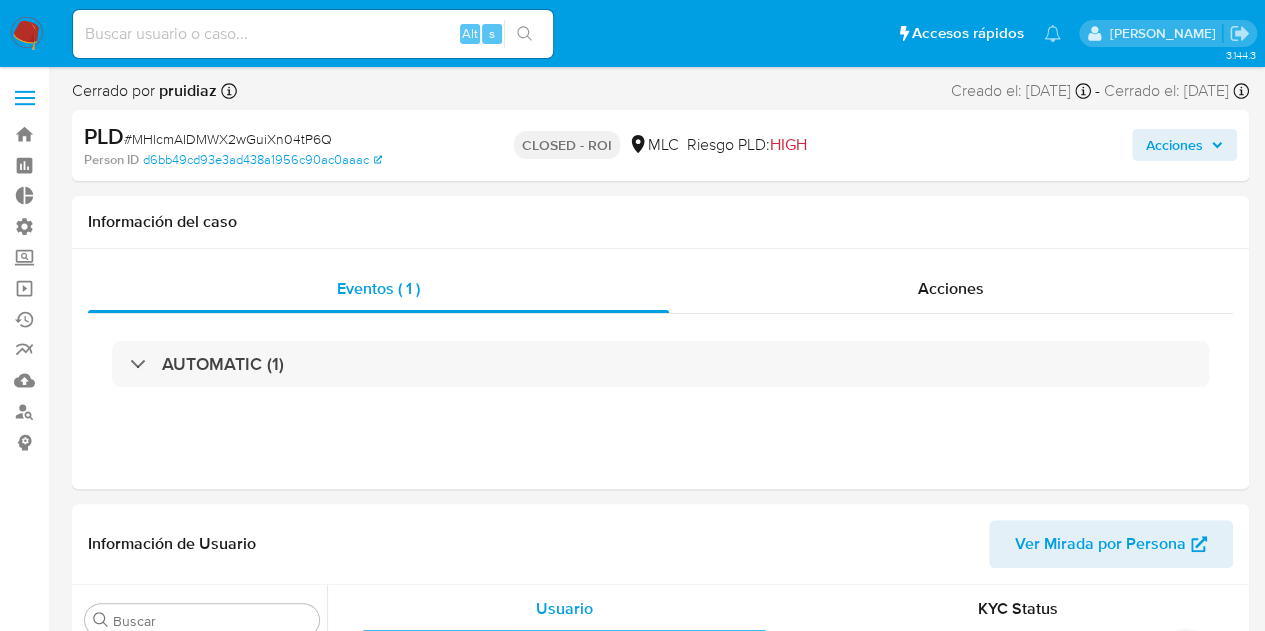select on "10" 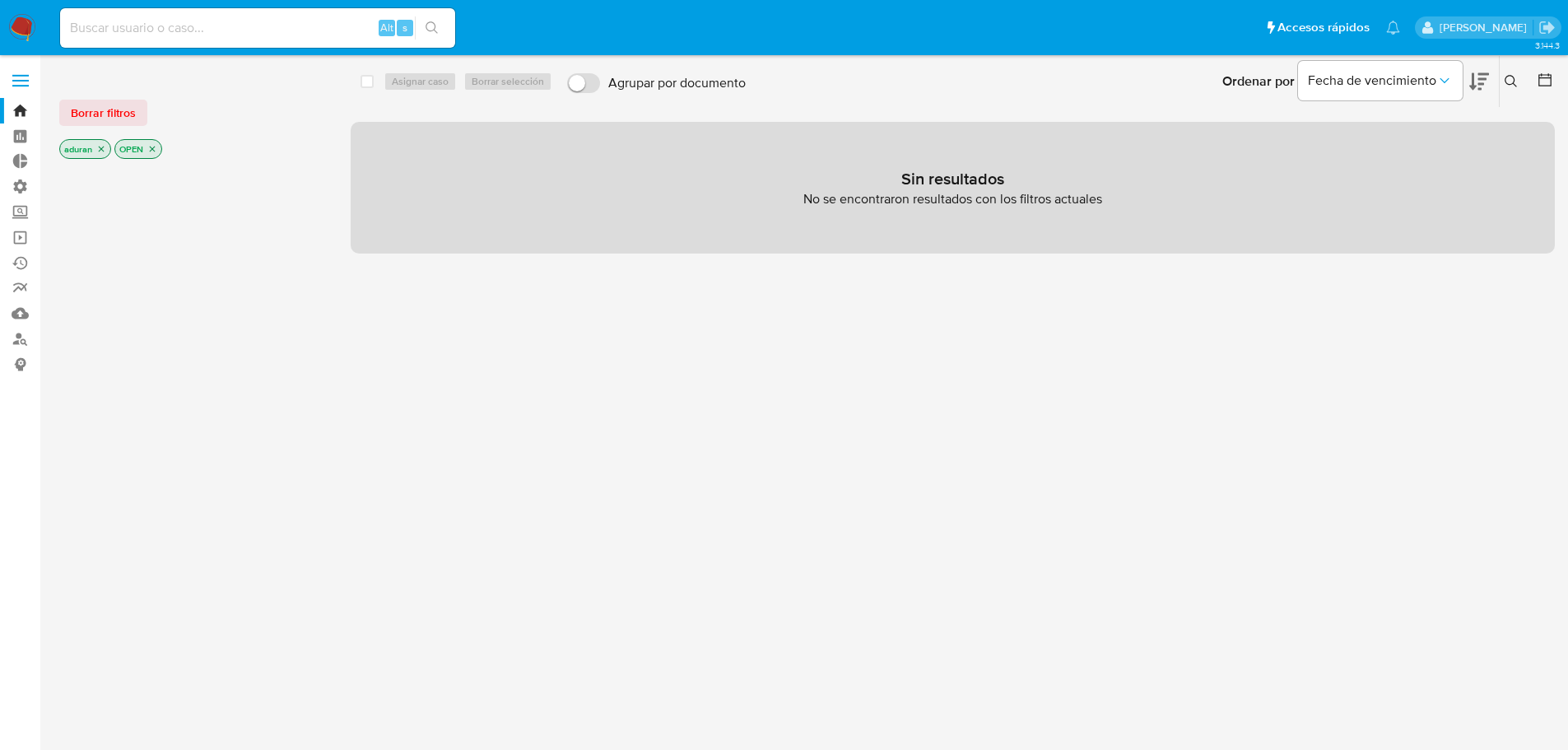 scroll, scrollTop: 0, scrollLeft: 0, axis: both 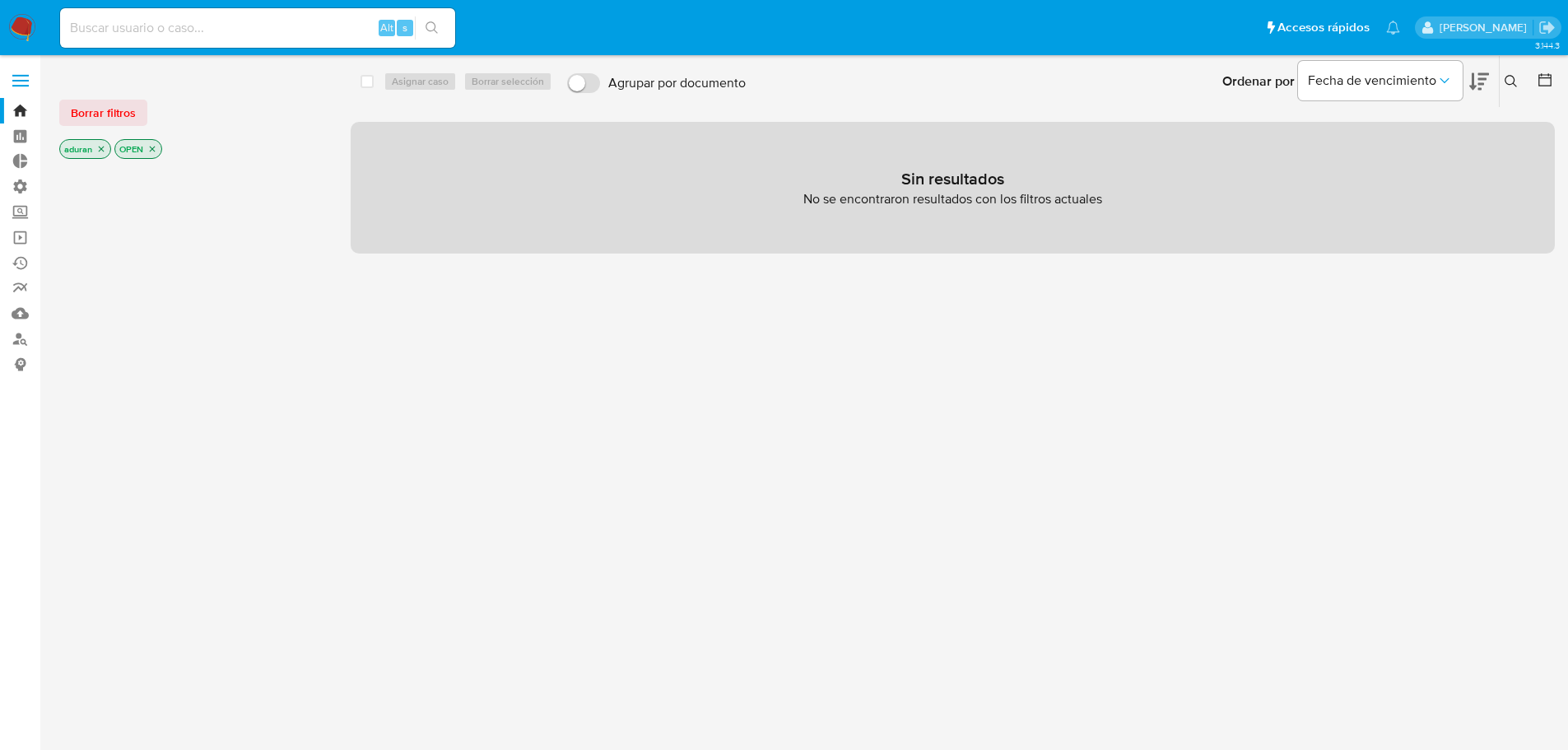 click at bounding box center [22, 28] 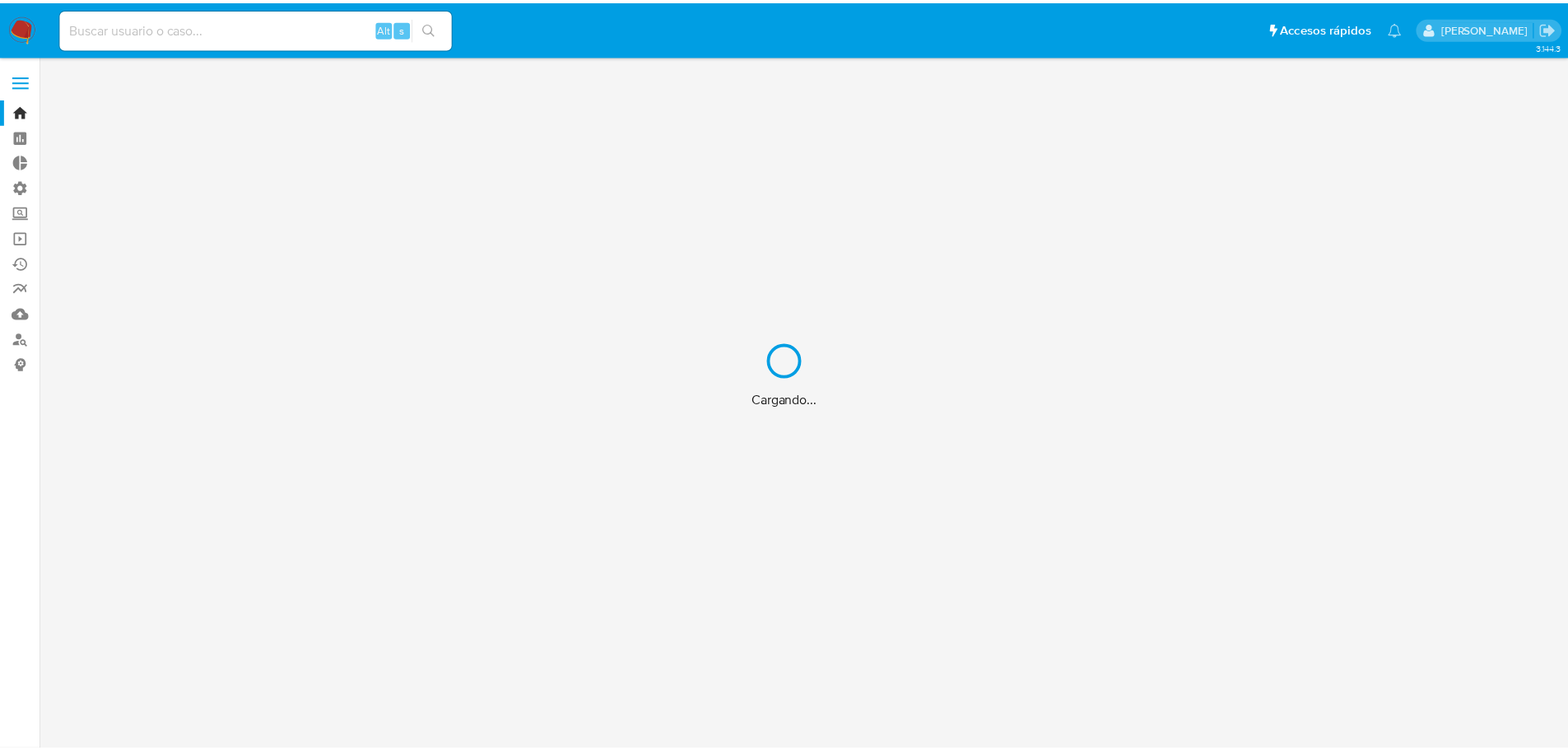 scroll, scrollTop: 0, scrollLeft: 0, axis: both 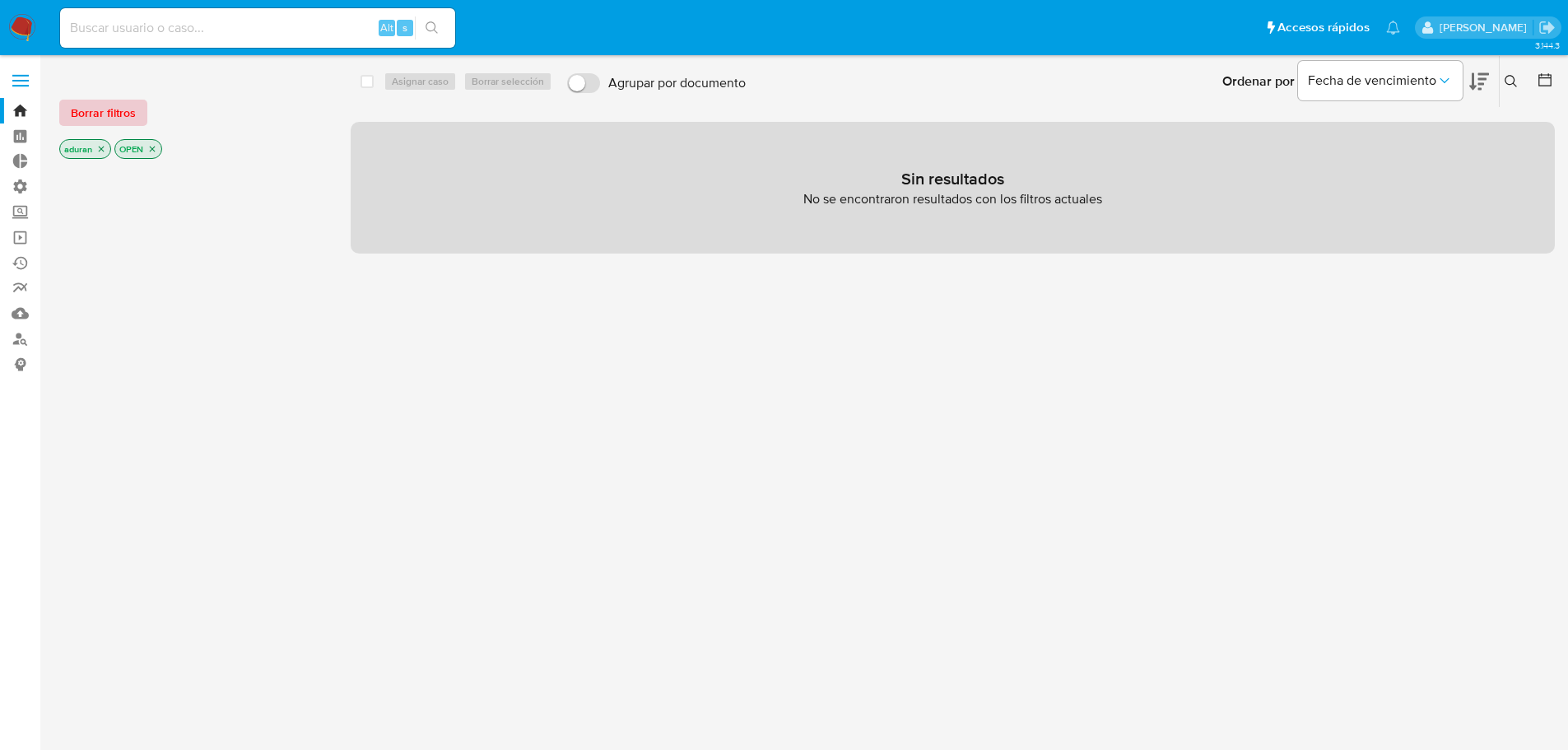 click on "Borrar filtros" at bounding box center (103, 113) 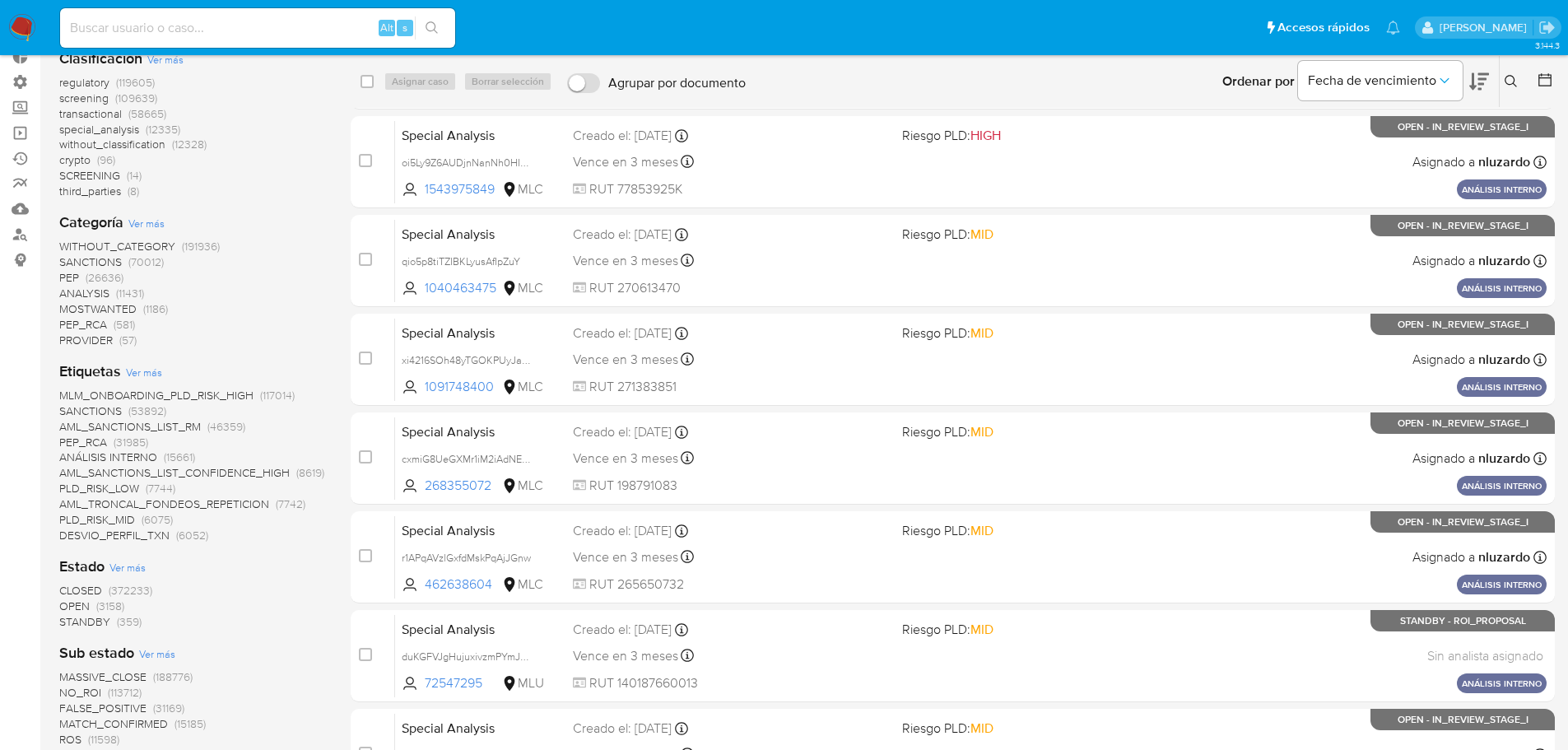 scroll, scrollTop: 329, scrollLeft: 0, axis: vertical 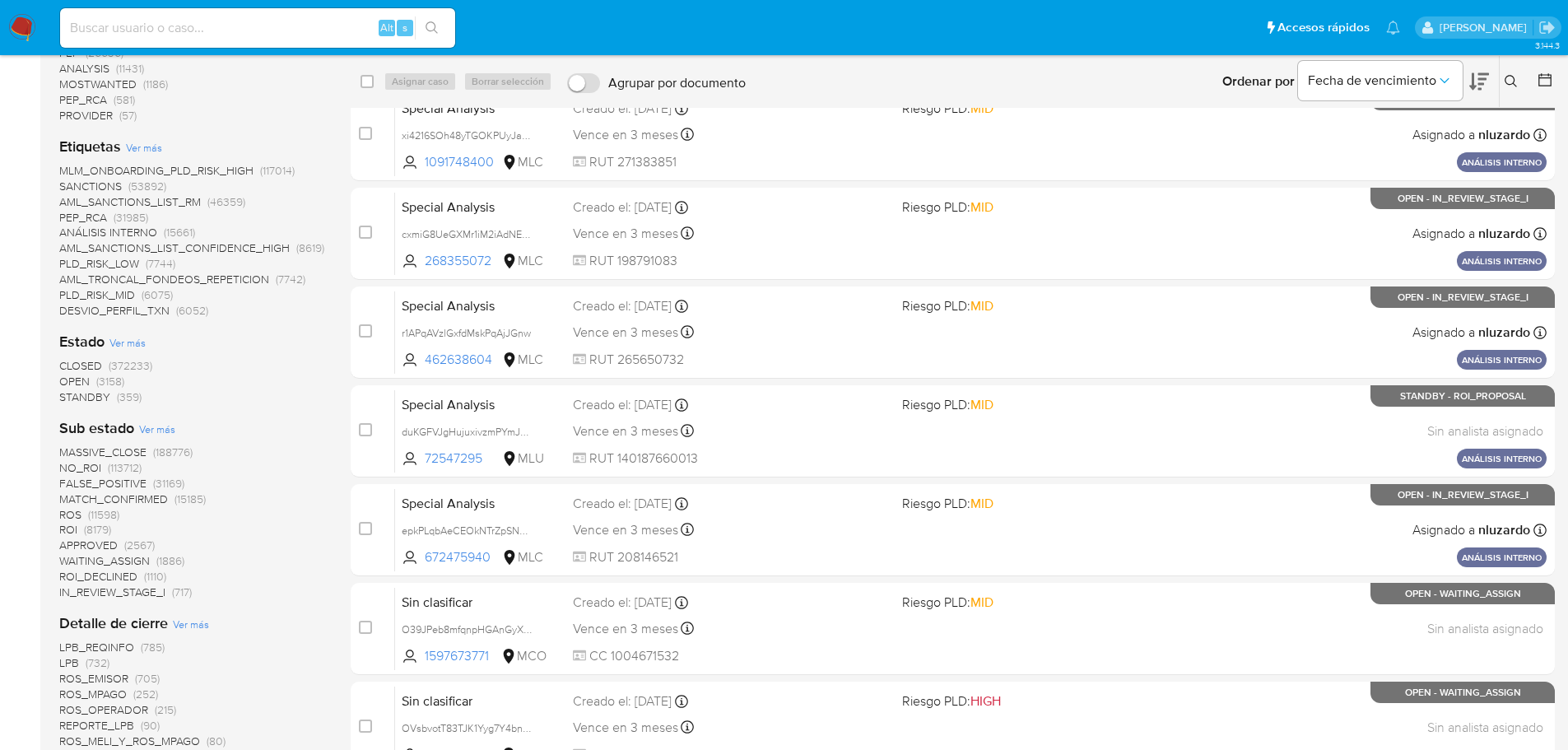 click on "OPEN" at bounding box center [74, 381] 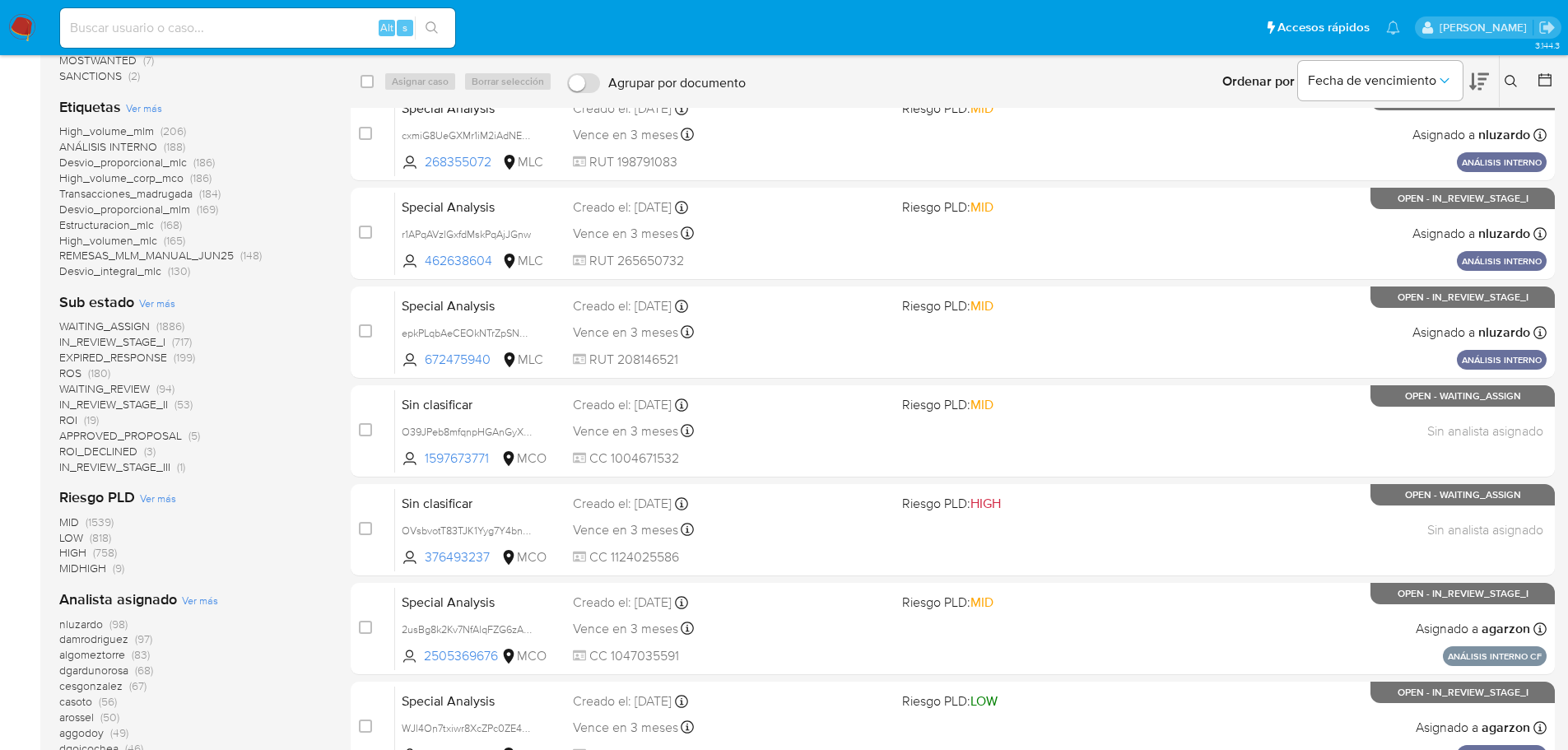 click on "ROS" at bounding box center [70, 373] 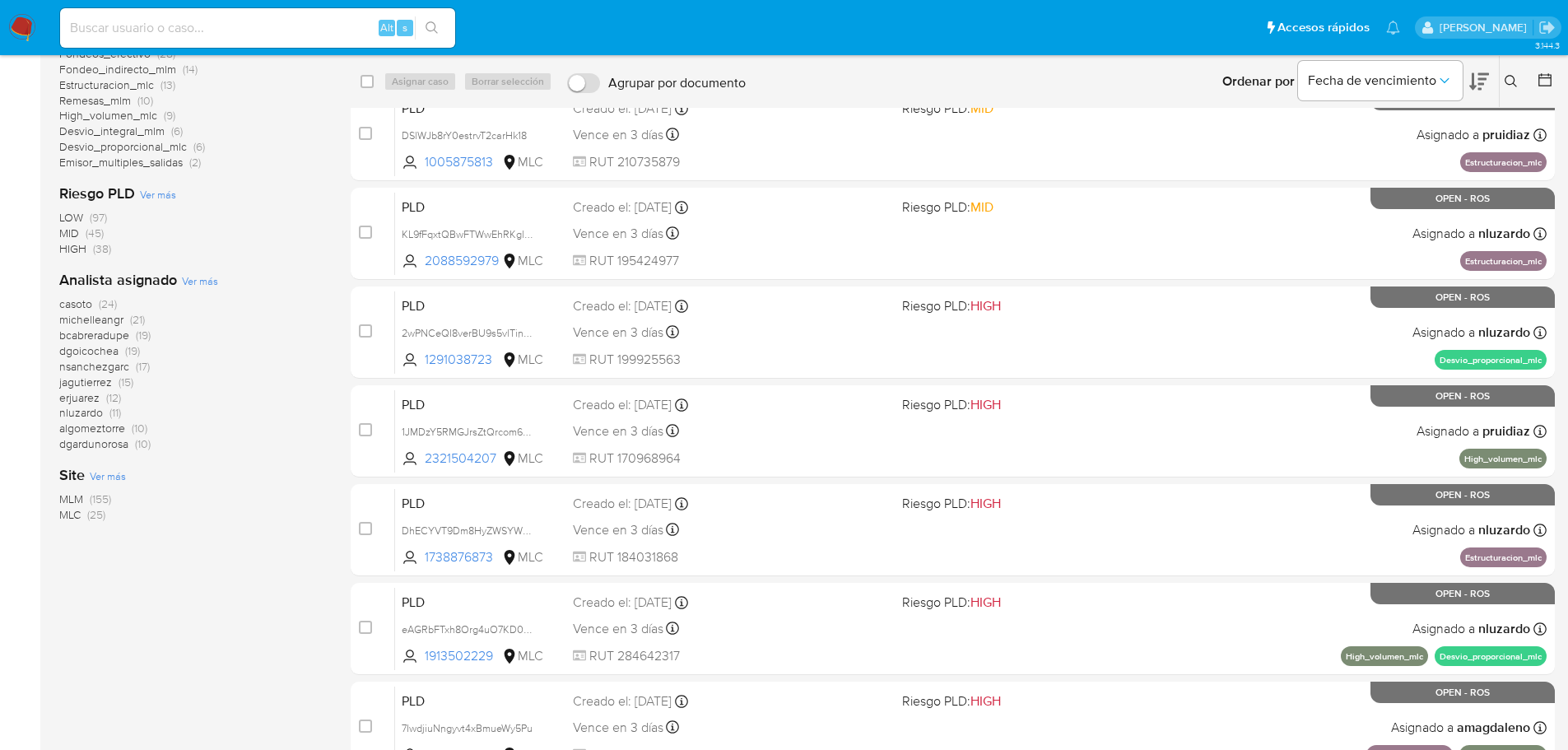 click on "MLC" at bounding box center (70, 515) 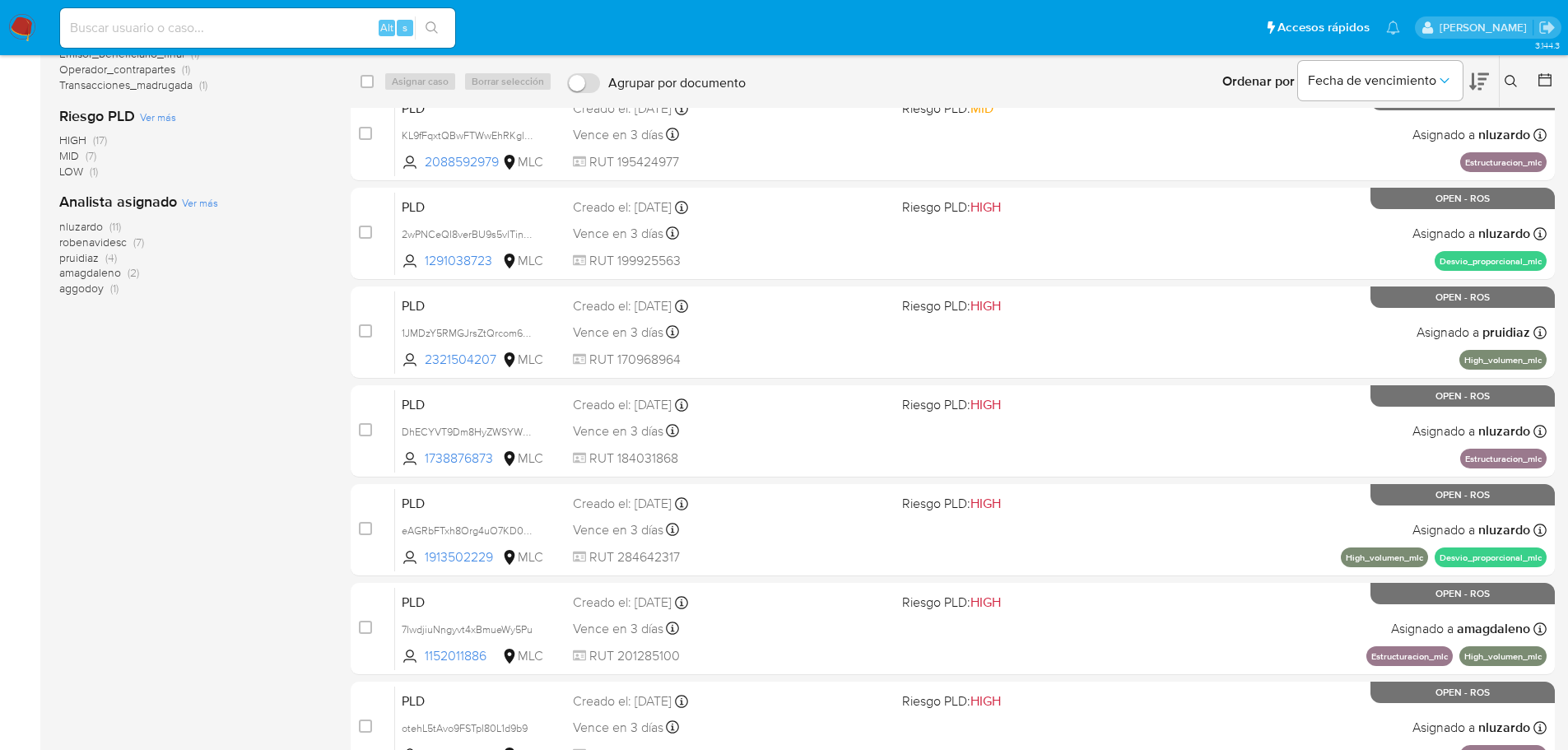 click on "robenavidesc" at bounding box center [93, 242] 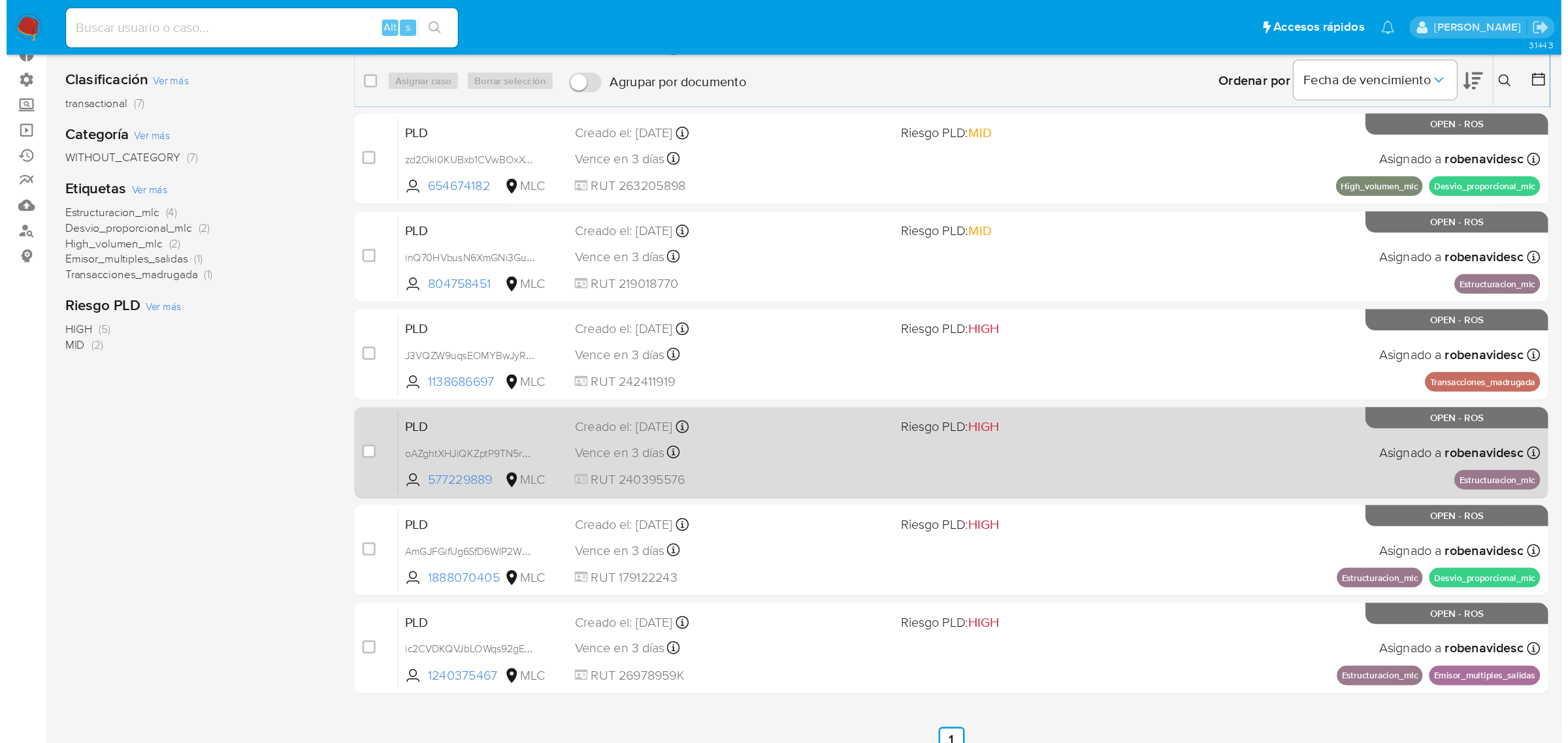 scroll, scrollTop: 0, scrollLeft: 0, axis: both 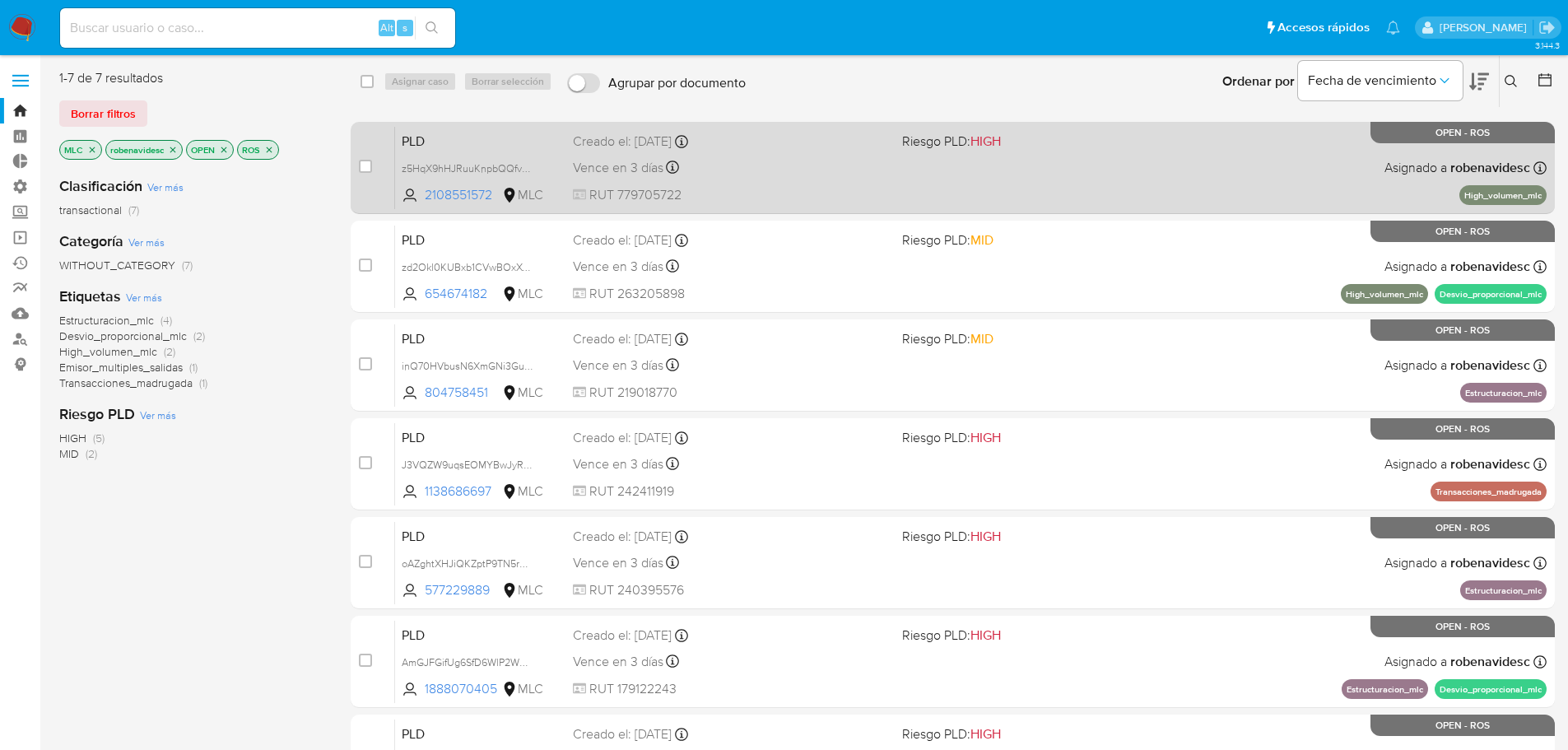 click on "PLD z5HqX9hHJRuuKnpbQQfvnEZx 2108551572 MLC Riesgo PLD:  HIGH Creado el: 12/04/2025   Creado el: 12/04/2025 06:08:53 Vence en 3 días   Vence el 11/07/2025 06:08:54 RUT   779705722 Asignado a   robenavidesc   Asignado el: 10/06/2025 11:05:25 High_volumen_mlc OPEN - ROS" at bounding box center [970, 167] 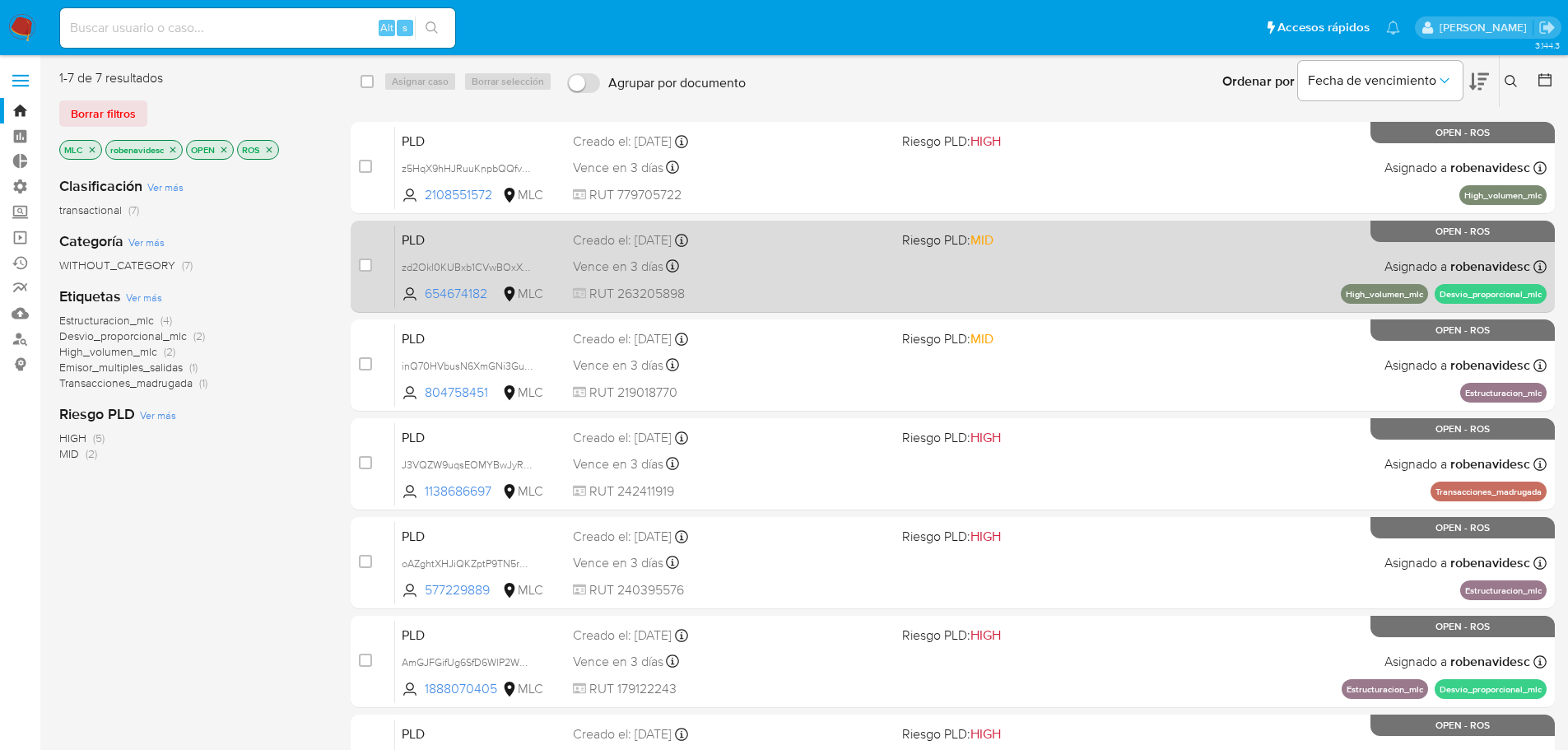 click on "PLD zd2Okl0KUBxb1CVwBOxXwIJQ 654674182 MLC Riesgo PLD:  MID Creado el: 12/04/2025   Creado el: 12/04/2025 06:08:08 Vence en 3 días   Vence el 11/07/2025 06:08:09 RUT   263205898 Asignado a   robenavidesc   Asignado el: 10/06/2025 11:05:59 High_volumen_mlc Desvio_proporcional_mlc OPEN - ROS" at bounding box center (970, 266) 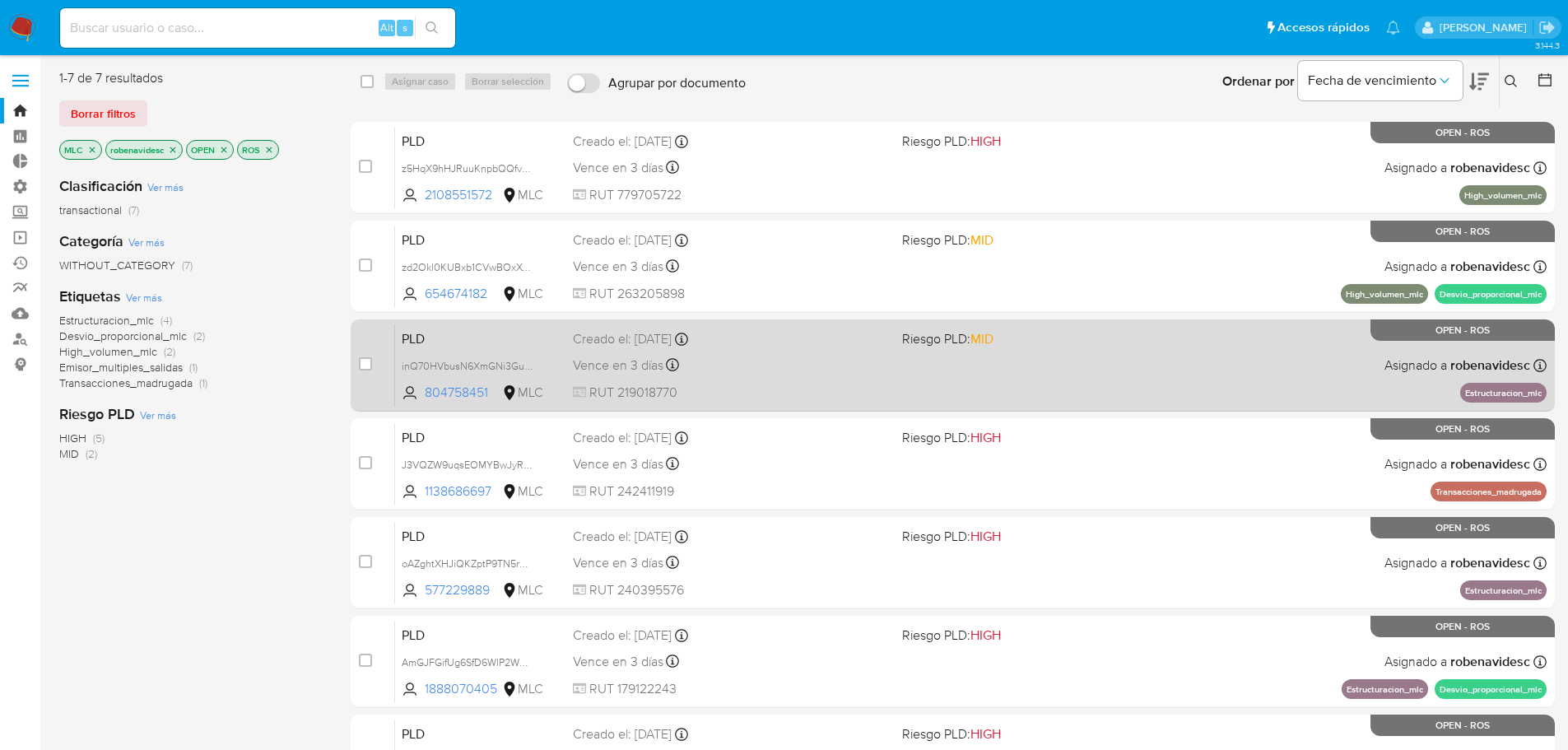 click on "PLD inQ70HVbusN6XmGNi3GutoP3 804758451 MLC Riesgo PLD:  MID Creado el: 12/04/2025   Creado el: 12/04/2025 06:06:58 Vence en 3 días   Vence el 11/07/2025 06:06:58 RUT   219018770 Asignado a   robenavidesc   Asignado el: 10/06/2025 11:05:40 Estructuracion_mlc OPEN - ROS" at bounding box center (970, 365) 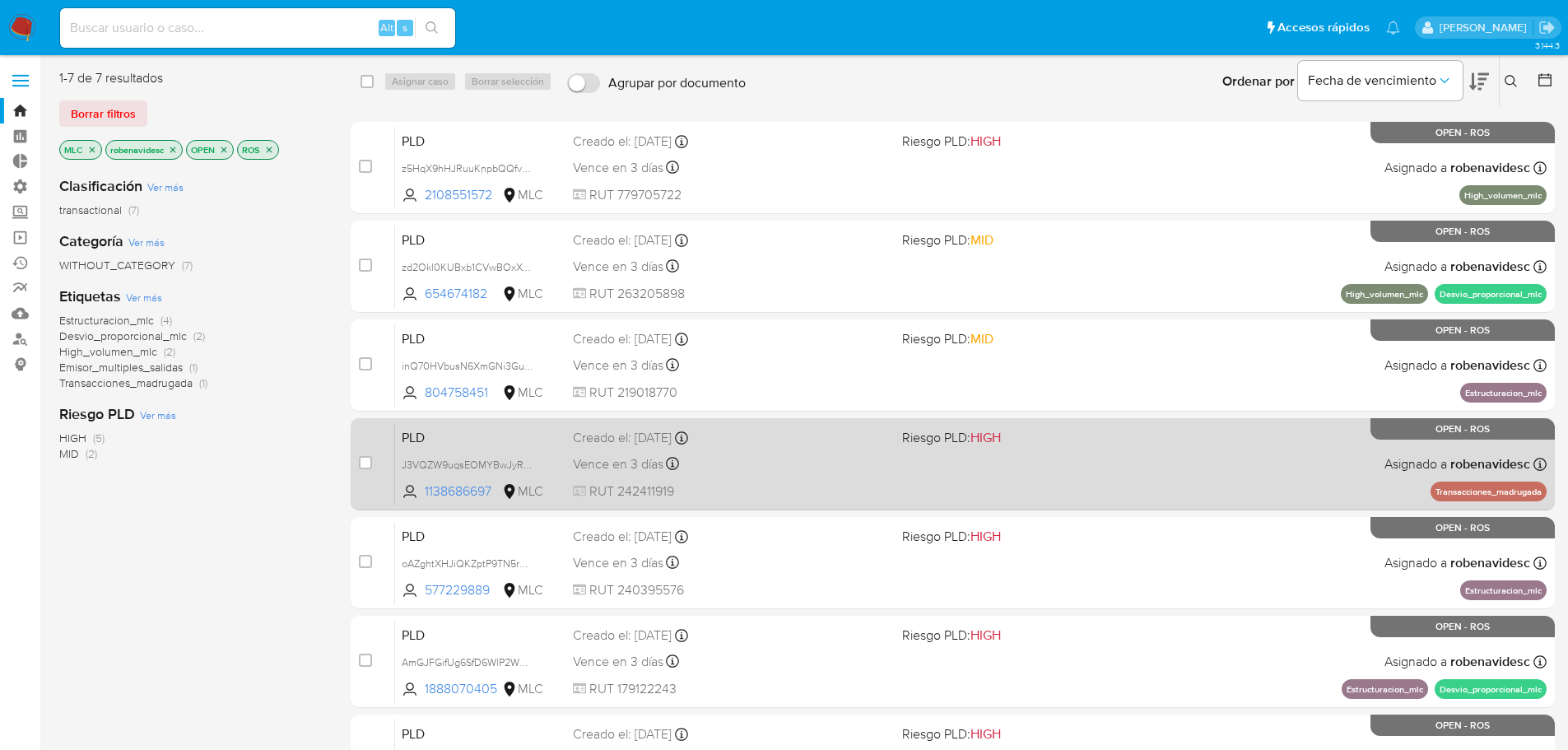 click on "PLD J3VQZW9uqsEOMYBwJyReJqis 1138686697 MLC Riesgo PLD:  HIGH Creado el: 12/04/2025   Creado el: 12/04/2025 06:06:56 Vence en 3 días   Vence el 11/07/2025 06:06:56 RUT   242411919 Asignado a   robenavidesc   Asignado el: 10/06/2025 11:05:20 Transacciones_madrugada OPEN - ROS" at bounding box center (970, 464) 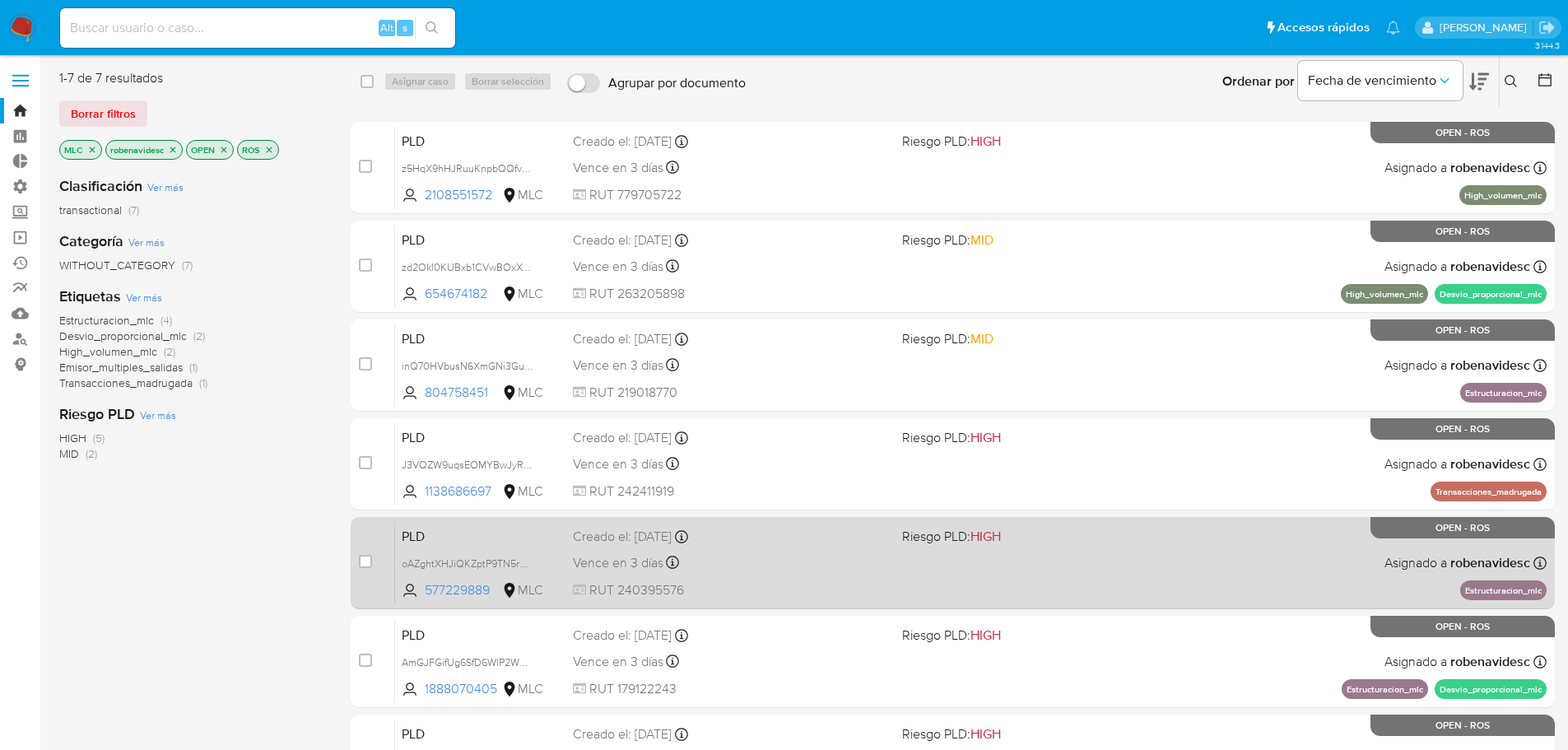 click on "PLD oAZghtXHJiQKZptP9TN5rRLa 577229889 MLC Riesgo PLD:  HIGH Creado el: 12/04/2025   Creado el: 12/04/2025 06:06:31 Vence en 3 días   Vence el 11/07/2025 06:06:31 RUT   240395576 Asignado a   robenavidesc   Asignado el: 10/06/2025 11:05:41 Estructuracion_mlc OPEN - ROS" at bounding box center (970, 562) 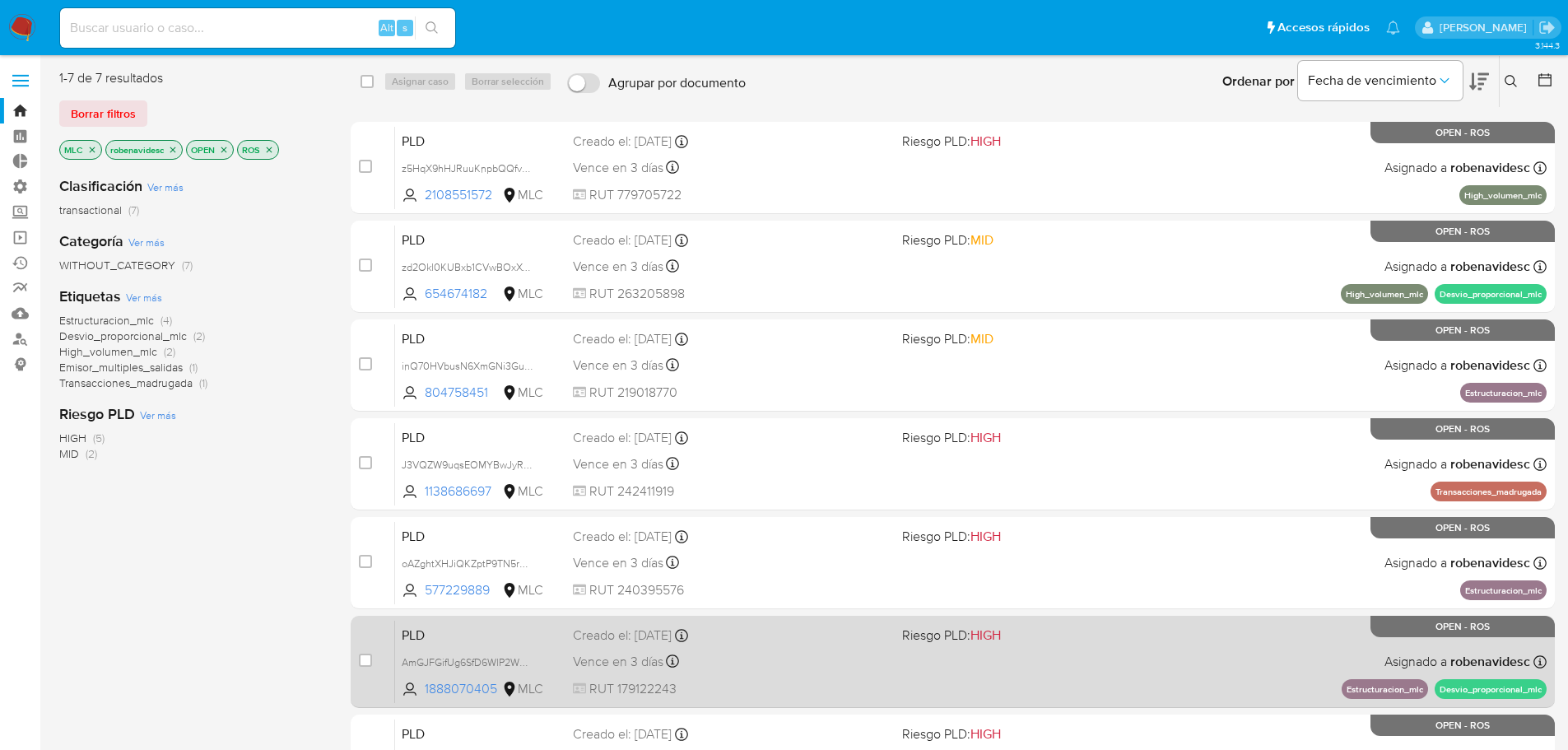 click on "PLD AmGJFGifUg6SfD6WlP2WOvfc 1888070405 MLC Riesgo PLD:  HIGH Creado el: 12/04/2025   Creado el: 12/04/2025 06:06:14 Vence en 3 días   Vence el 11/07/2025 06:06:14 RUT   179122243 Asignado a   robenavidesc   Asignado el: 10/06/2025 11:06:03 Estructuracion_mlc Desvio_proporcional_mlc OPEN - ROS" at bounding box center [970, 661] 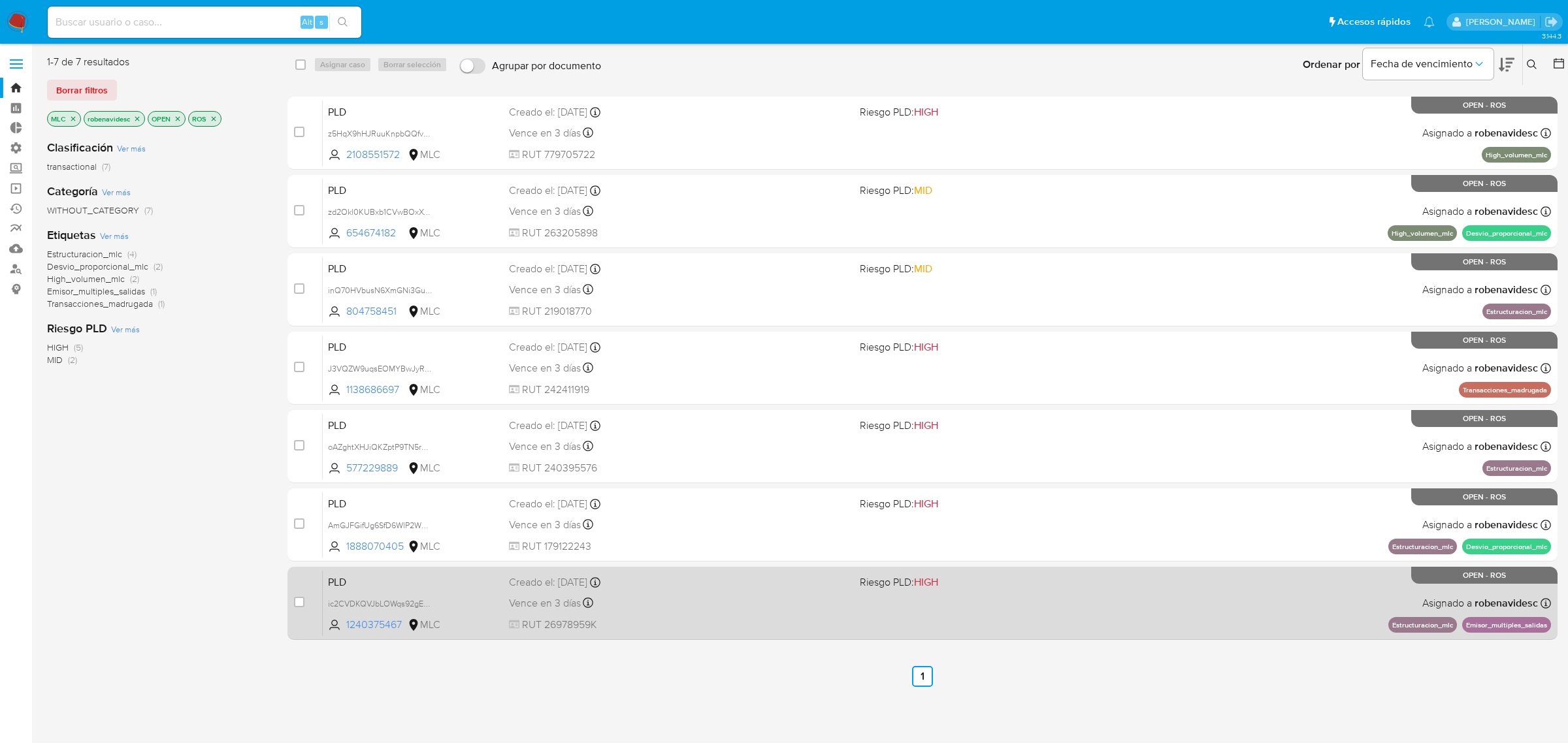click on "PLD ic2CVDKQVJbLOWqs92gEgcZd 1240375467 MLC Riesgo PLD:  HIGH Creado el: 12/04/2025   Creado el: 12/04/2025 06:05:42 Vence en 3 días   Vence el 11/07/2025 06:05:42 RUT   26978959K Asignado a   robenavidesc   Asignado el: 10/06/2025 11:05:42 Estructuracion_mlc Emisor_multiples_salidas OPEN - ROS" at bounding box center (937, 603) 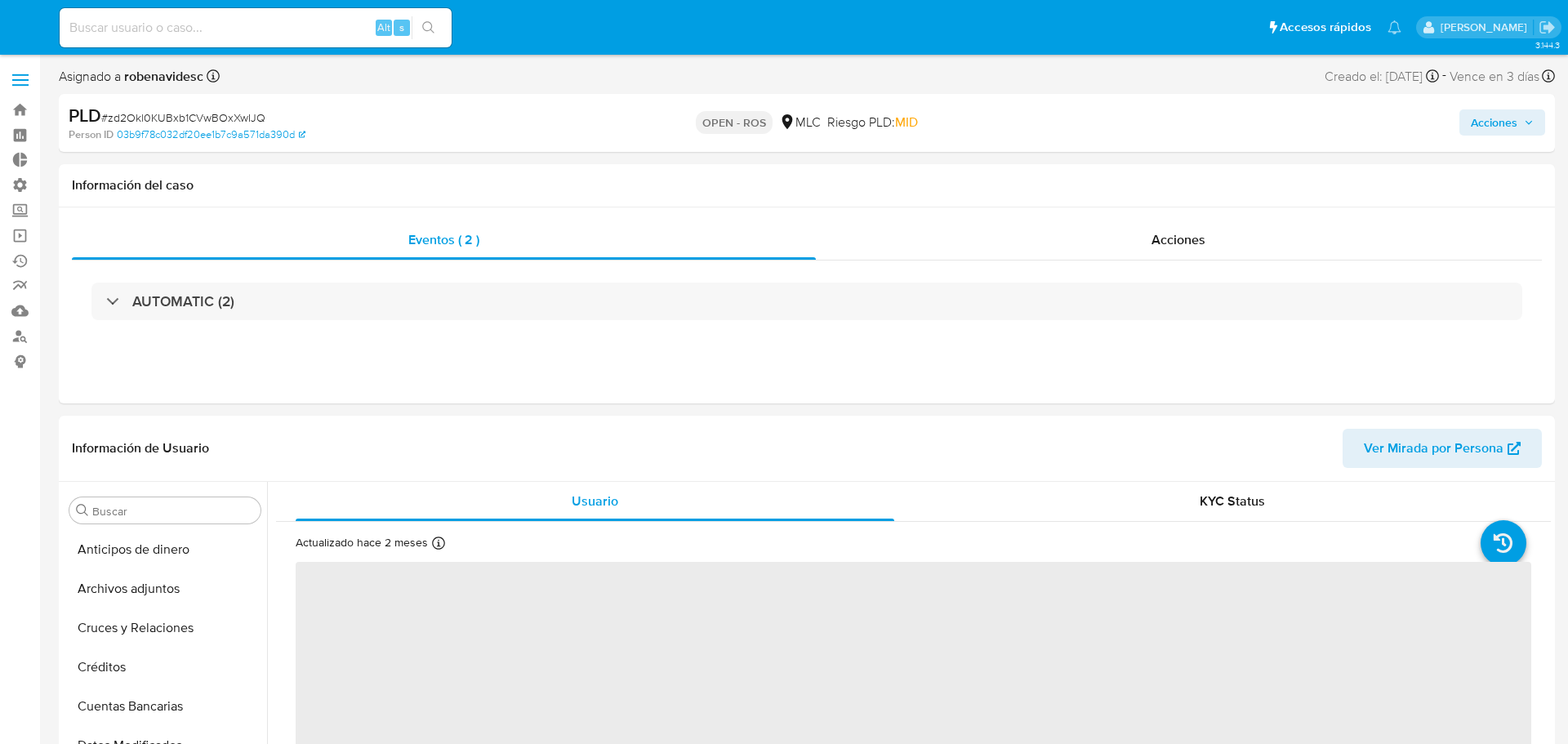 select on "10" 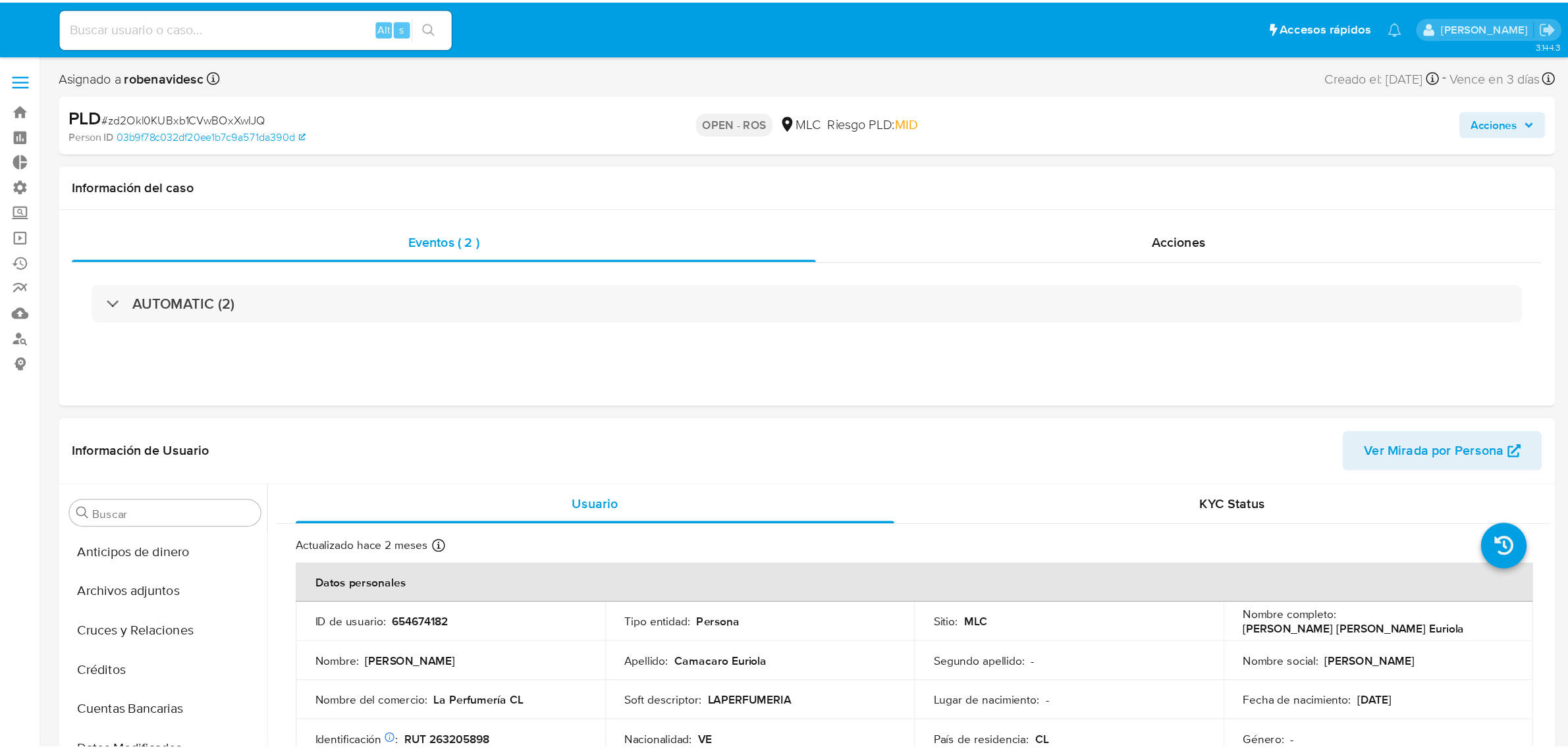 scroll, scrollTop: 0, scrollLeft: 0, axis: both 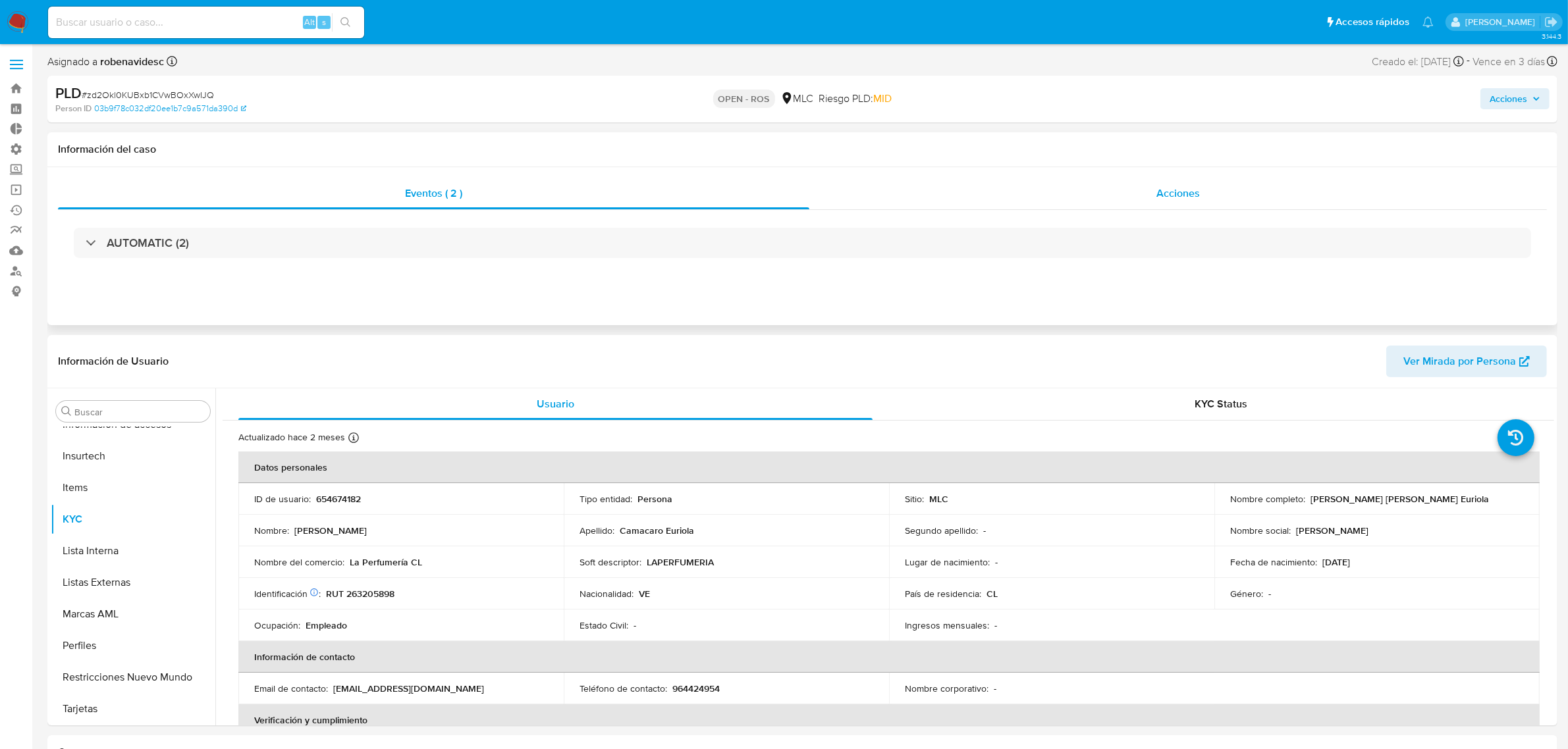 click on "Acciones" at bounding box center [1178, 194] 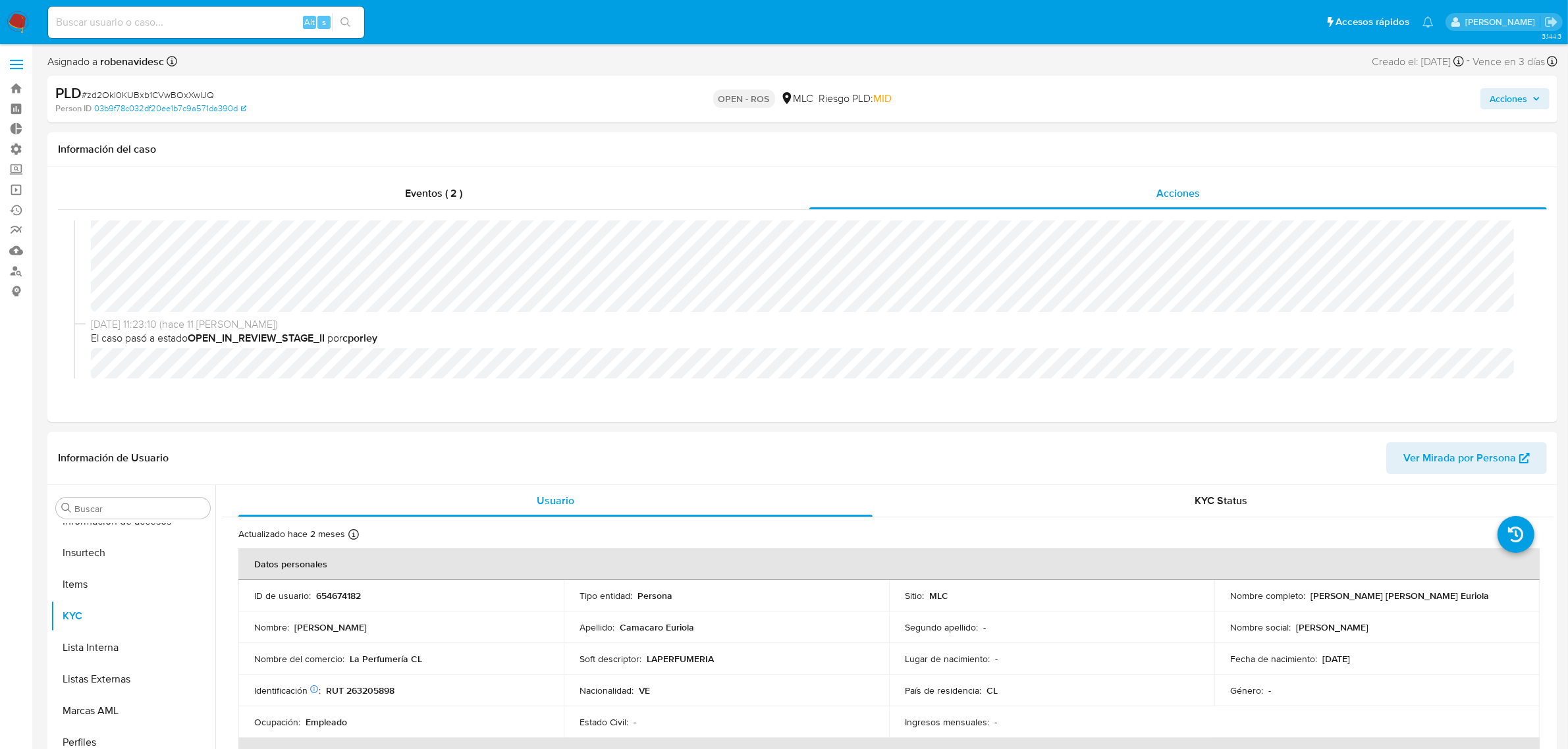 scroll, scrollTop: 82, scrollLeft: 0, axis: vertical 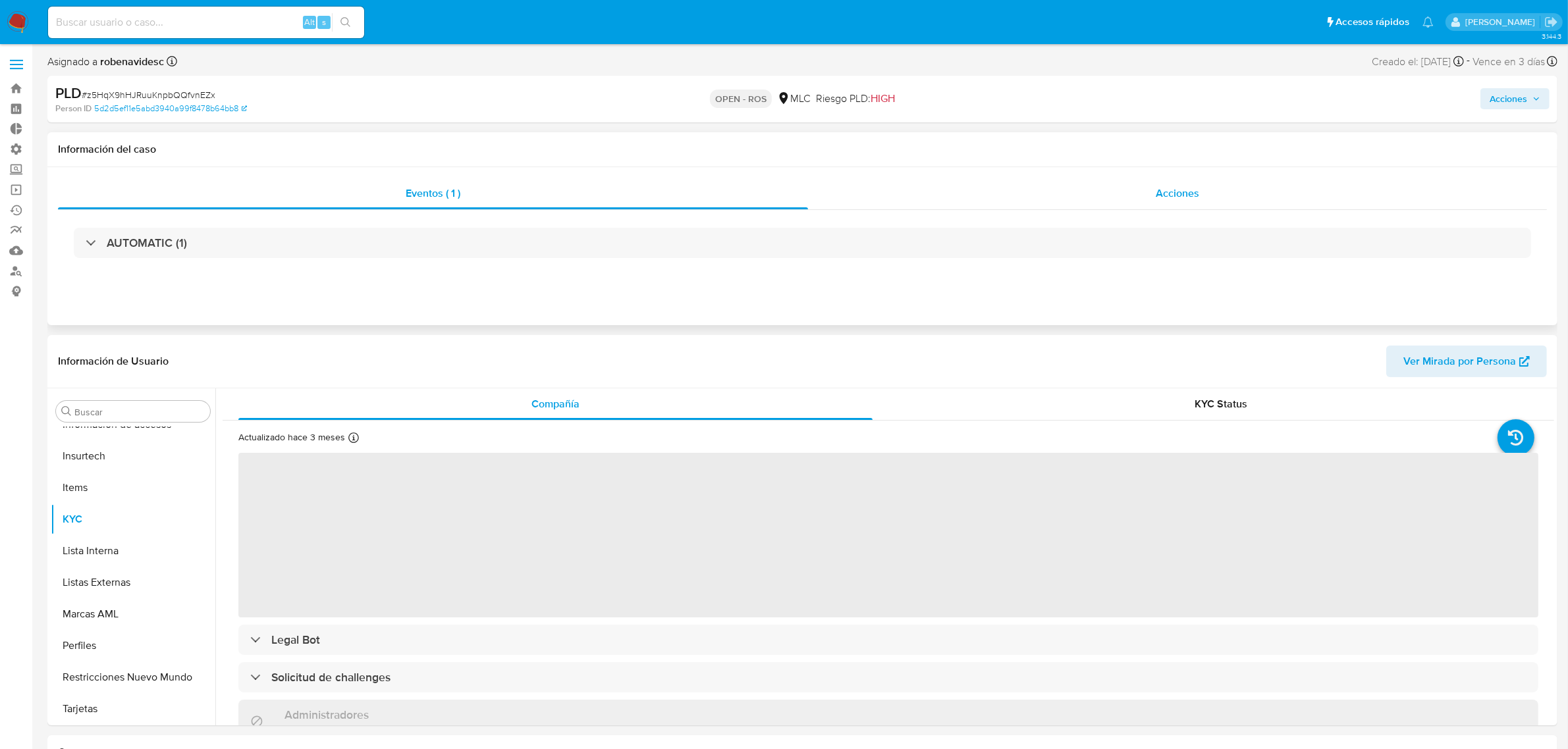 click on "Acciones" at bounding box center [1177, 194] 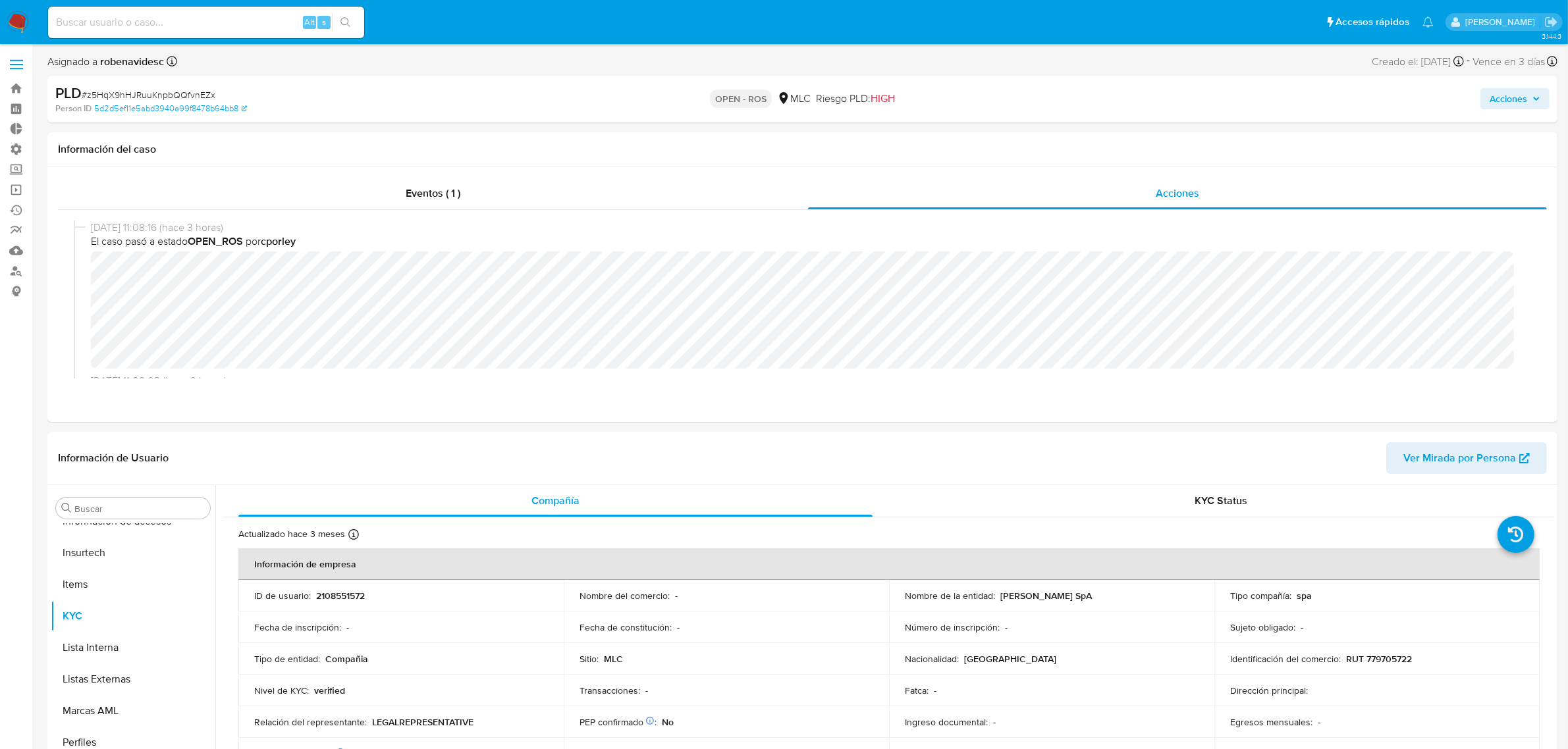 select on "10" 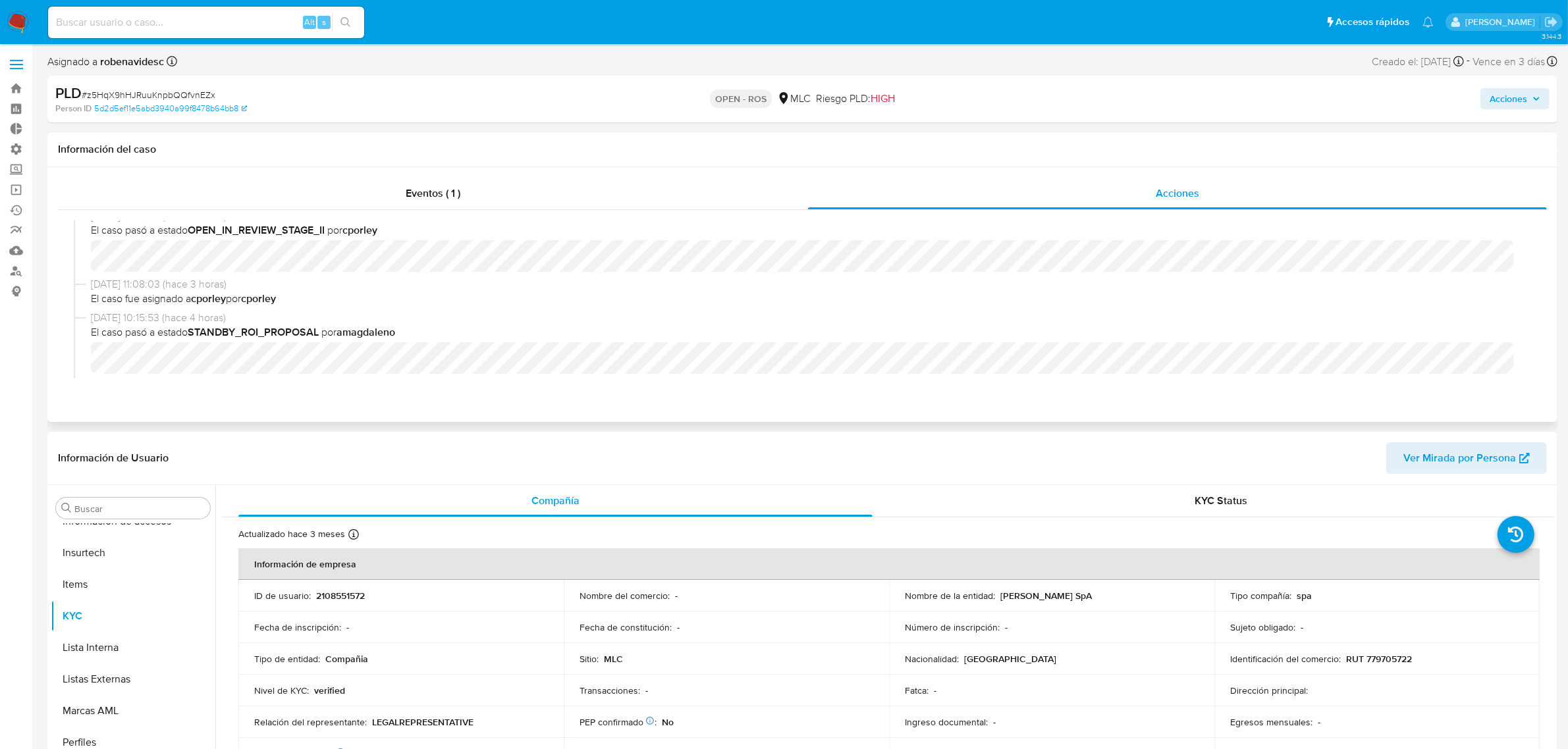 scroll, scrollTop: 82, scrollLeft: 0, axis: vertical 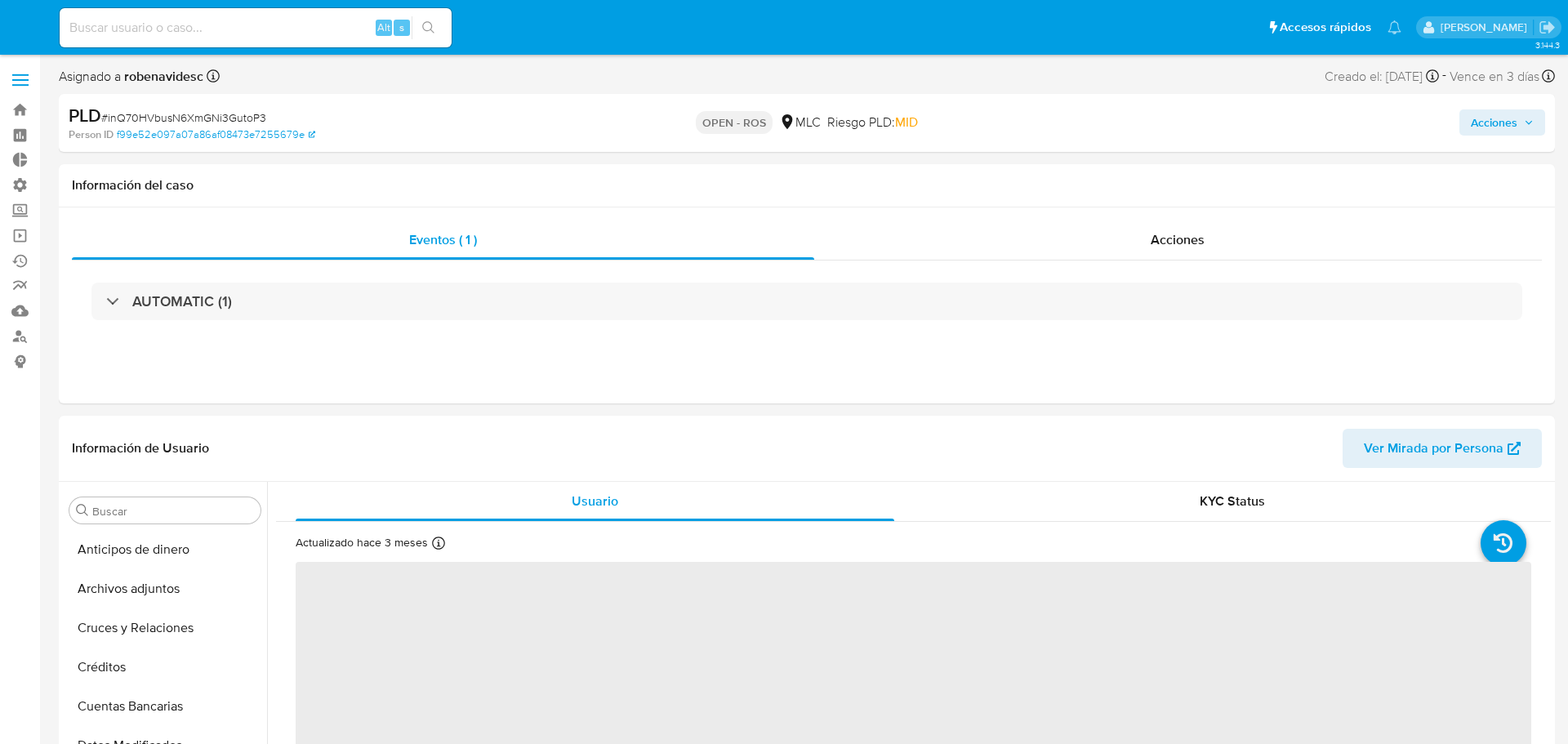 select on "10" 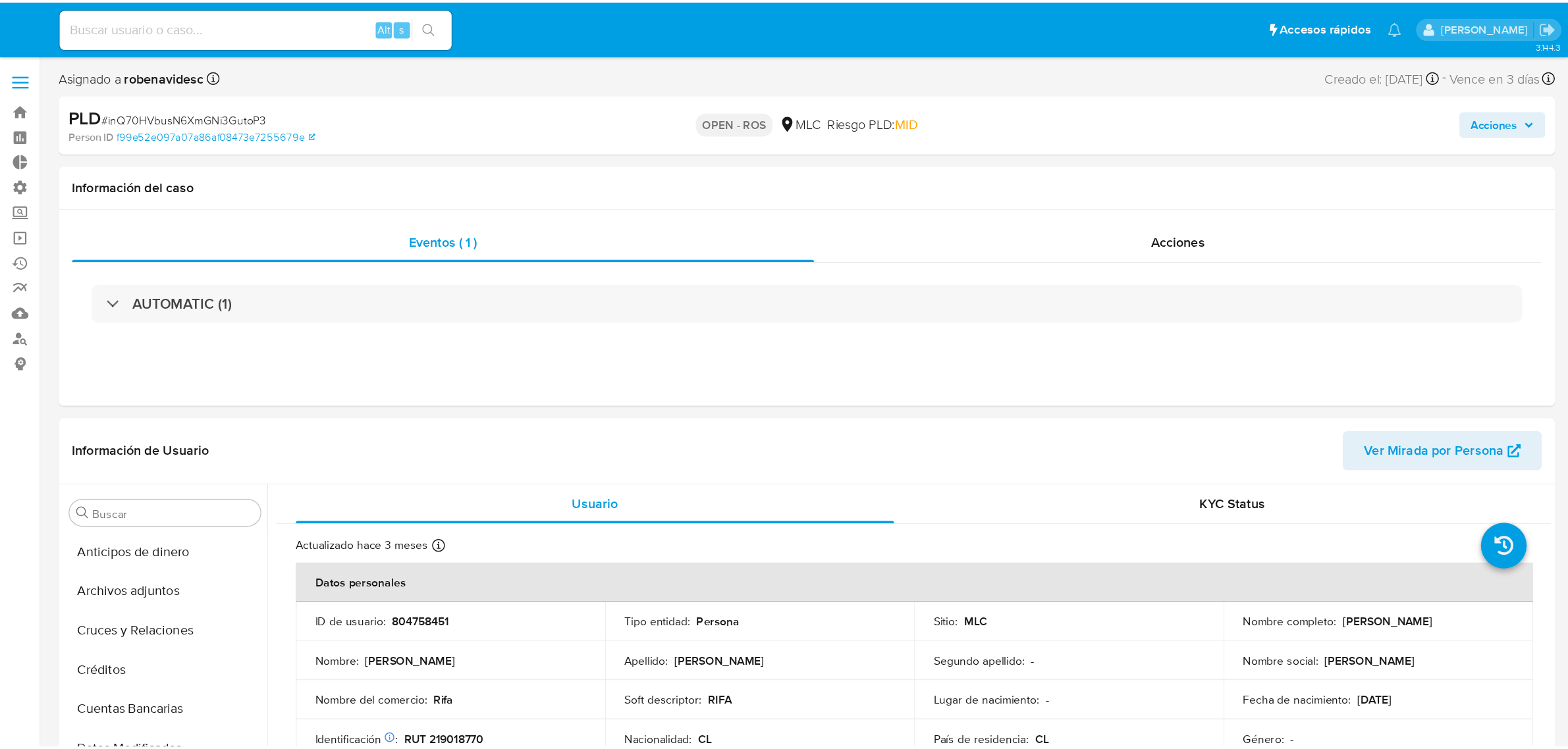 scroll, scrollTop: 0, scrollLeft: 0, axis: both 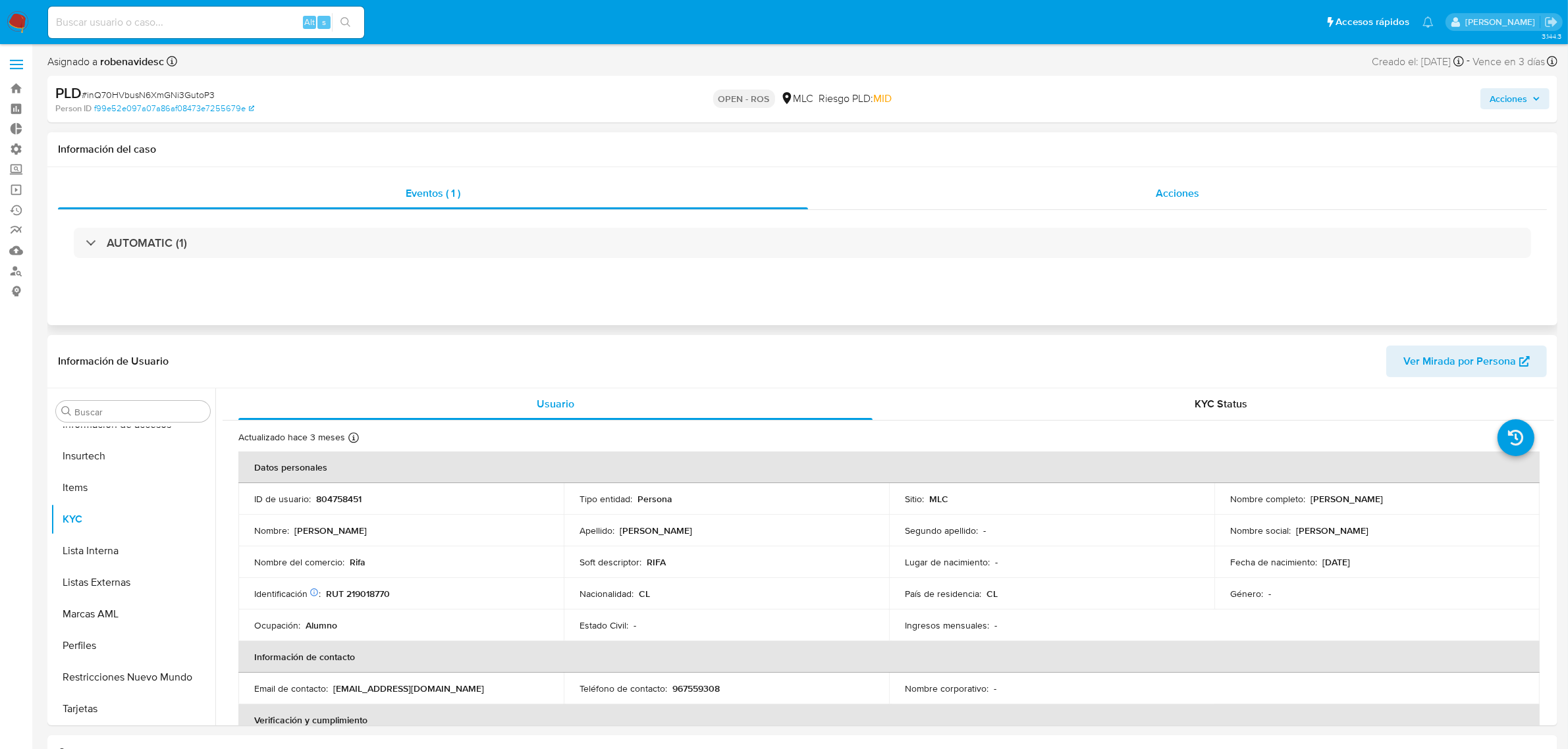 click on "Acciones" at bounding box center (1177, 194) 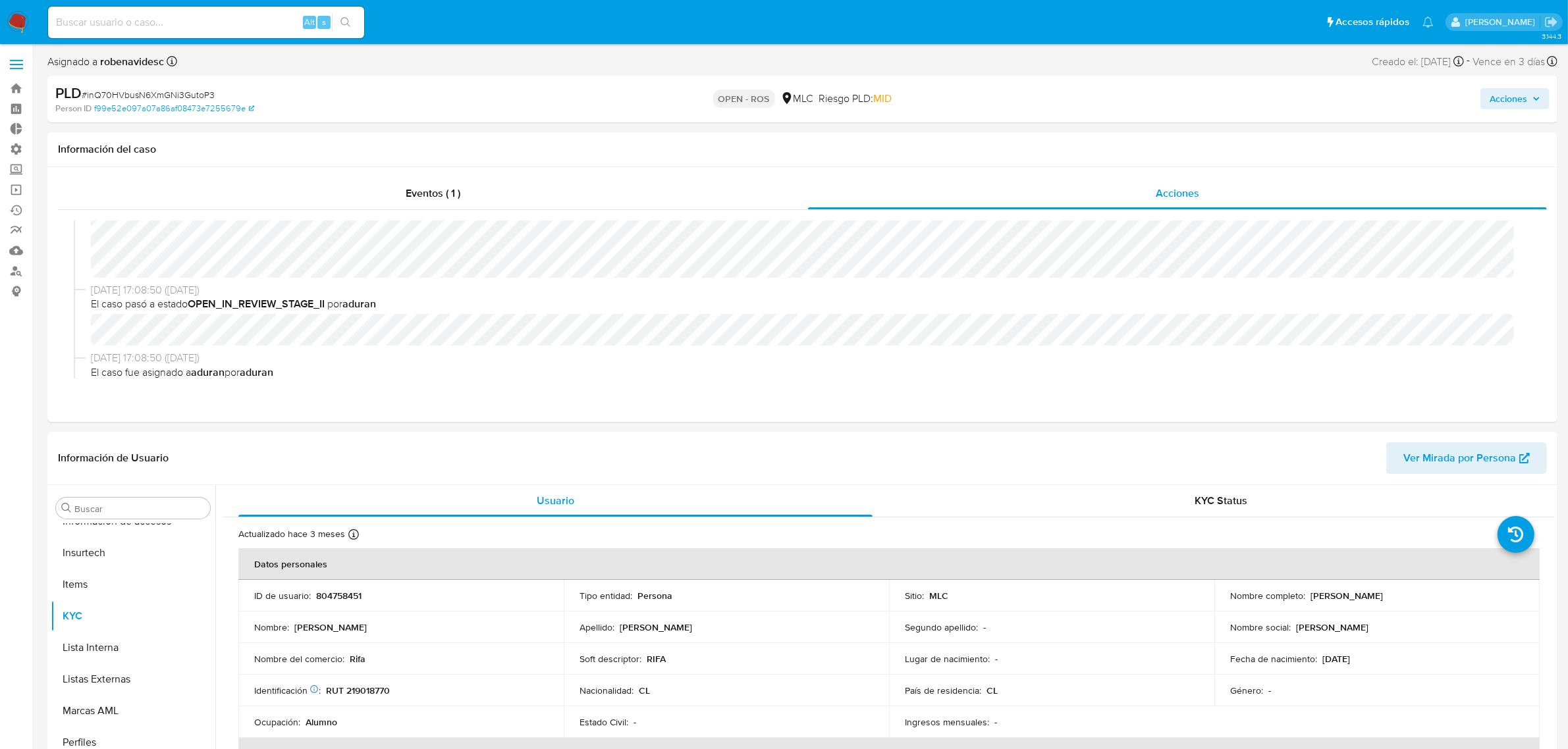 scroll, scrollTop: 0, scrollLeft: 0, axis: both 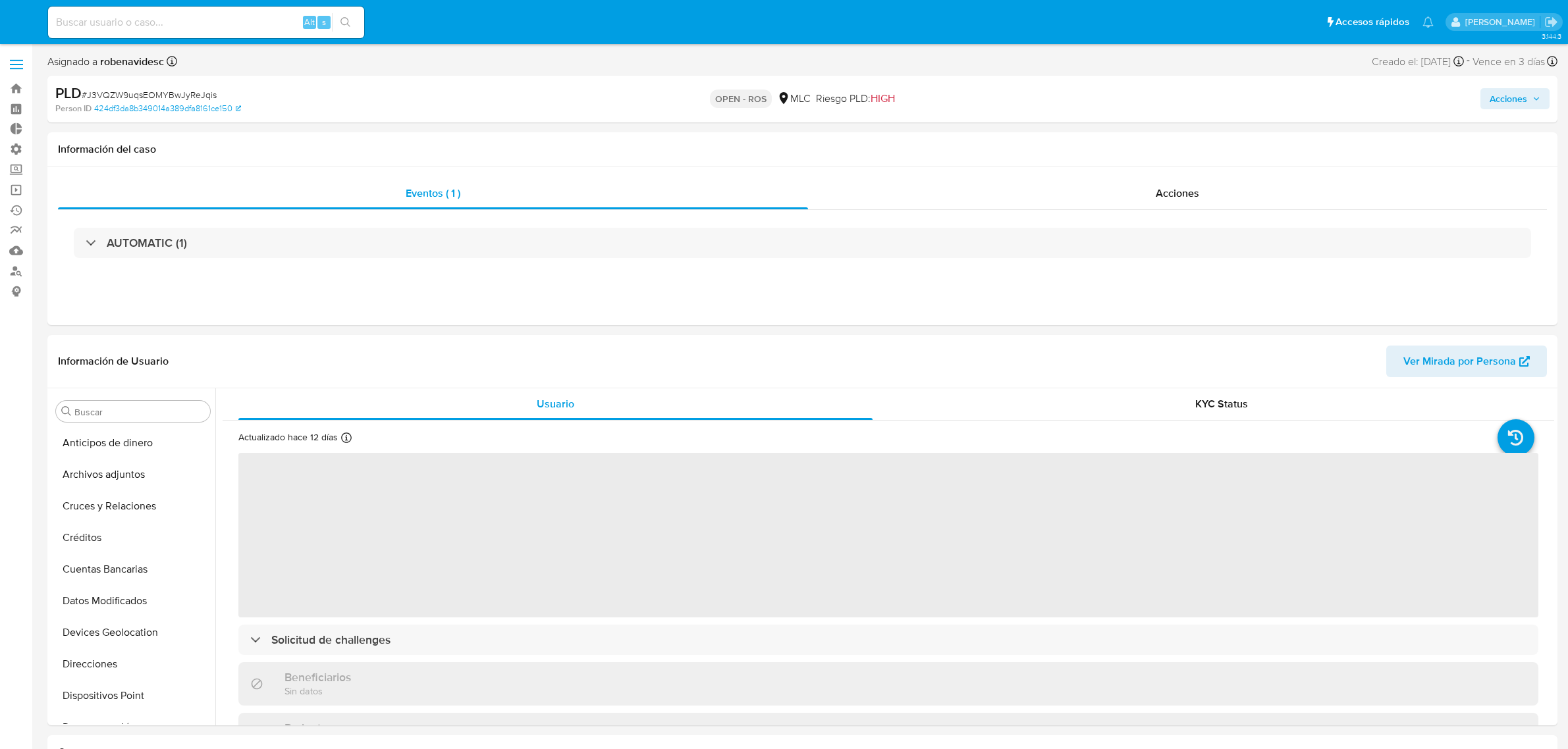 select on "10" 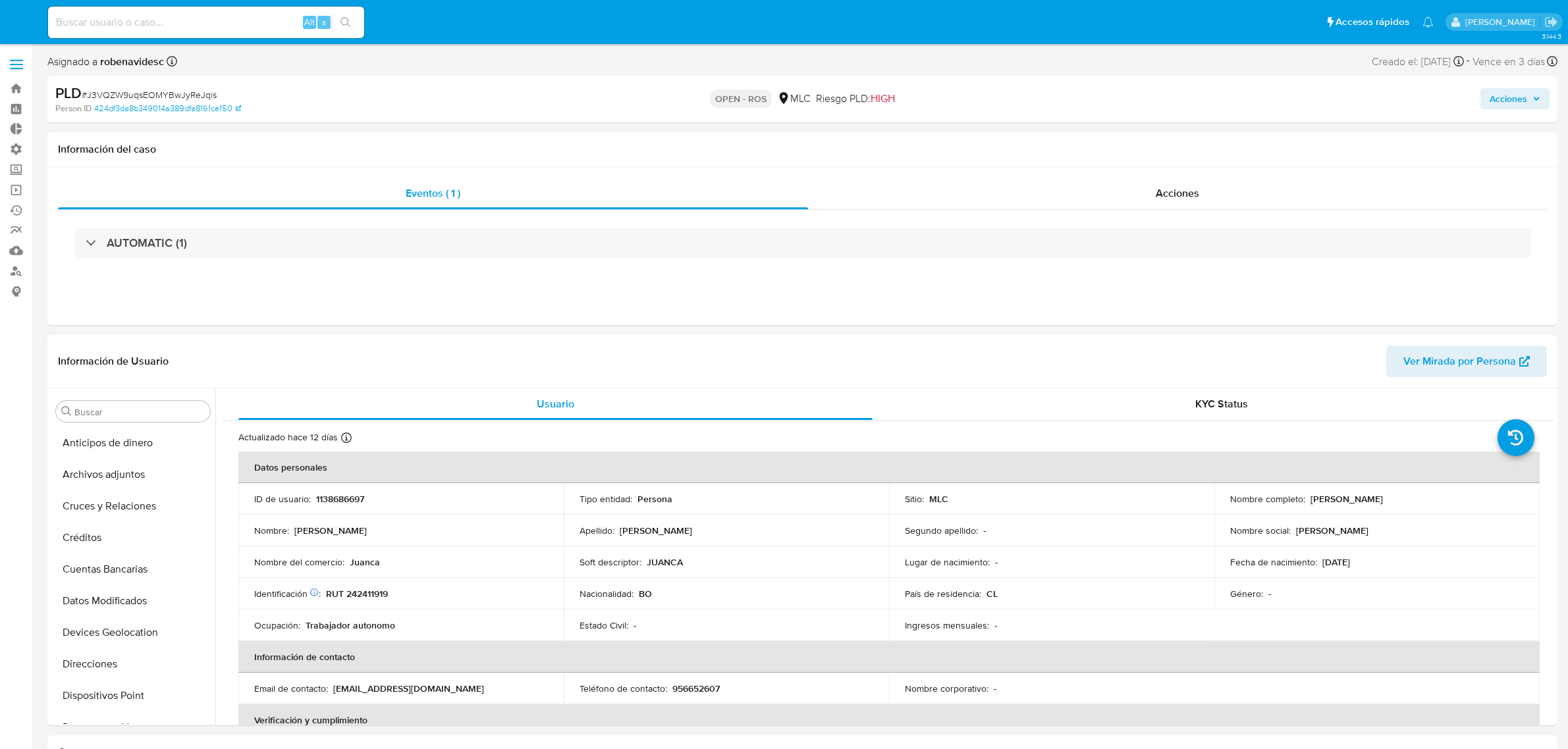scroll, scrollTop: 0, scrollLeft: 0, axis: both 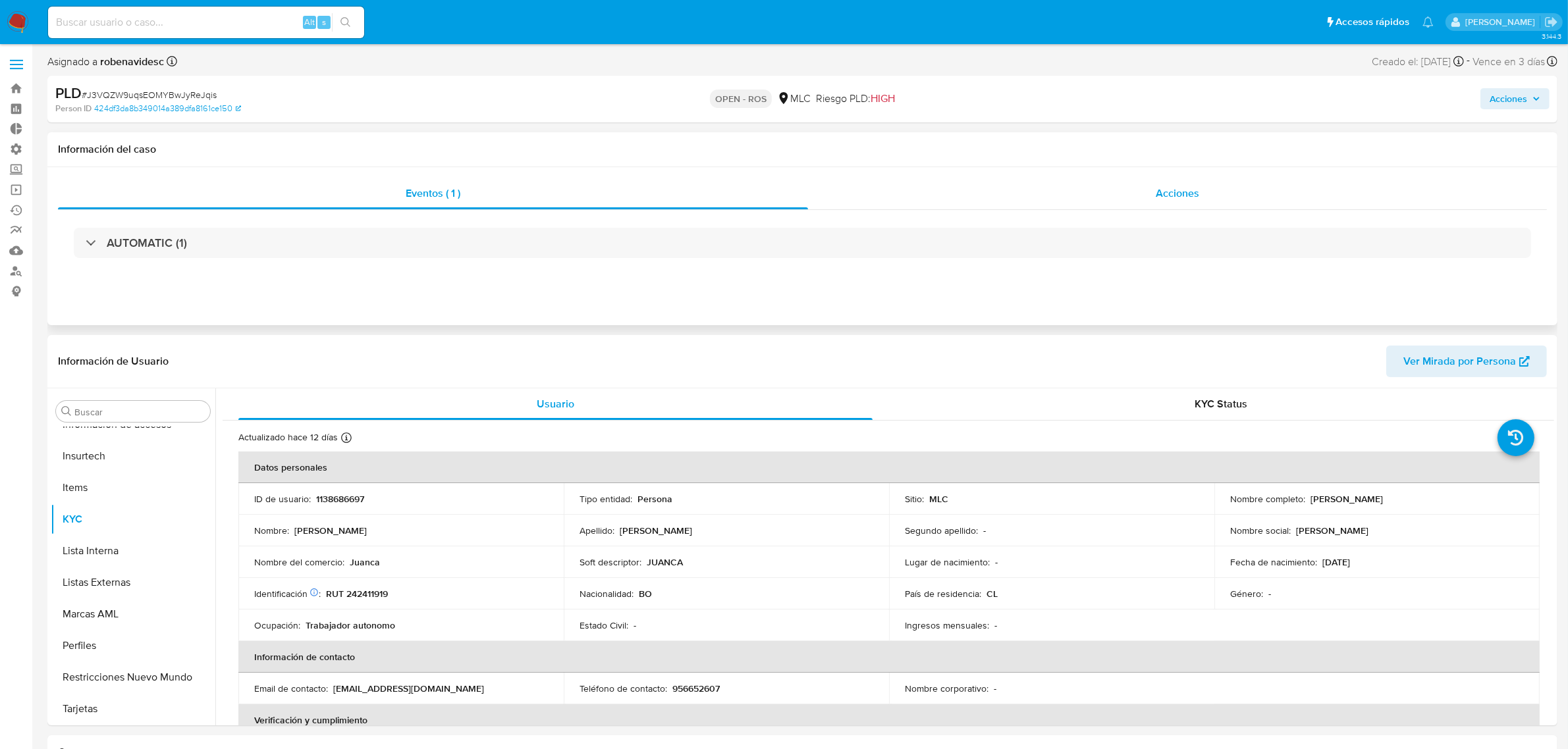 click on "Acciones" at bounding box center [1177, 194] 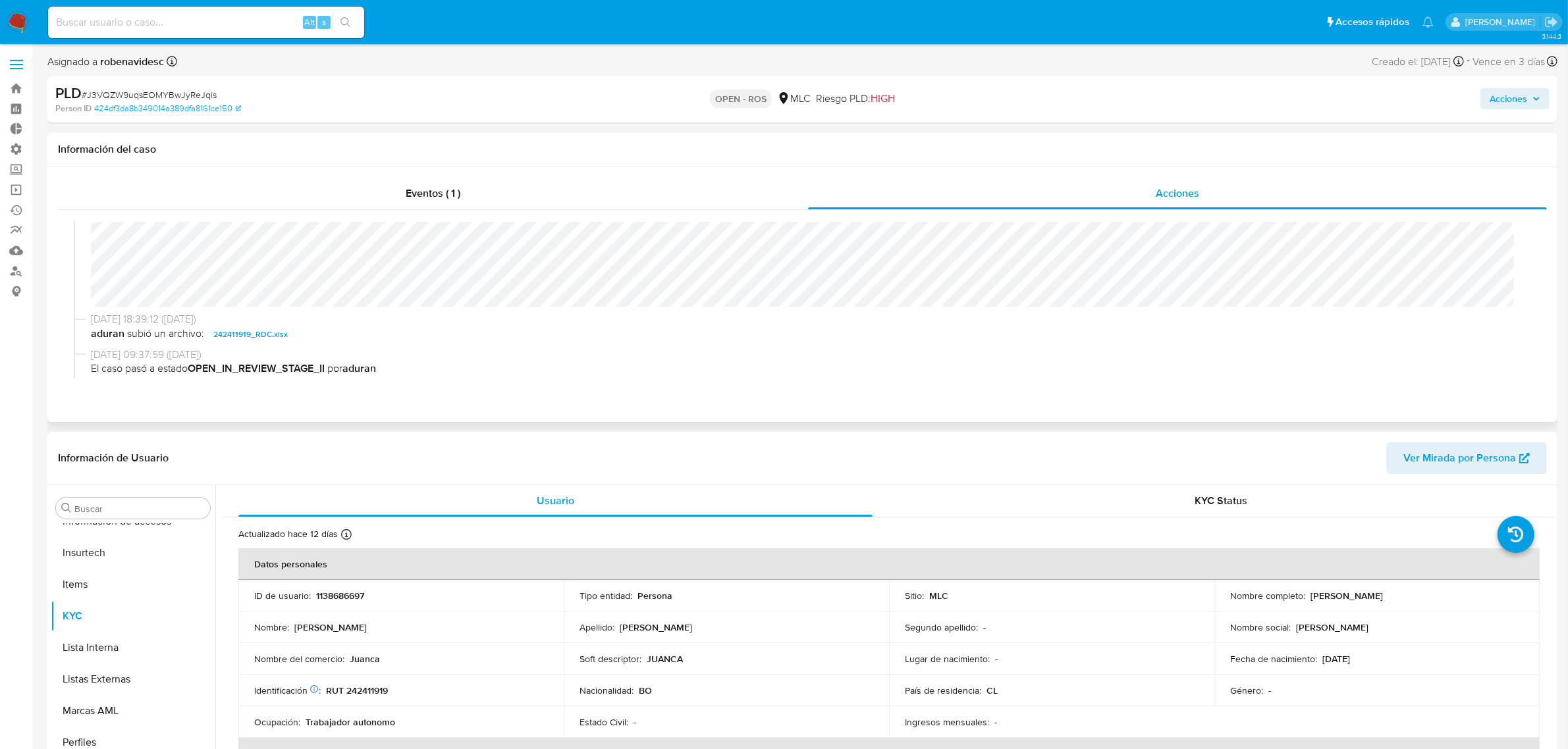 scroll, scrollTop: 0, scrollLeft: 0, axis: both 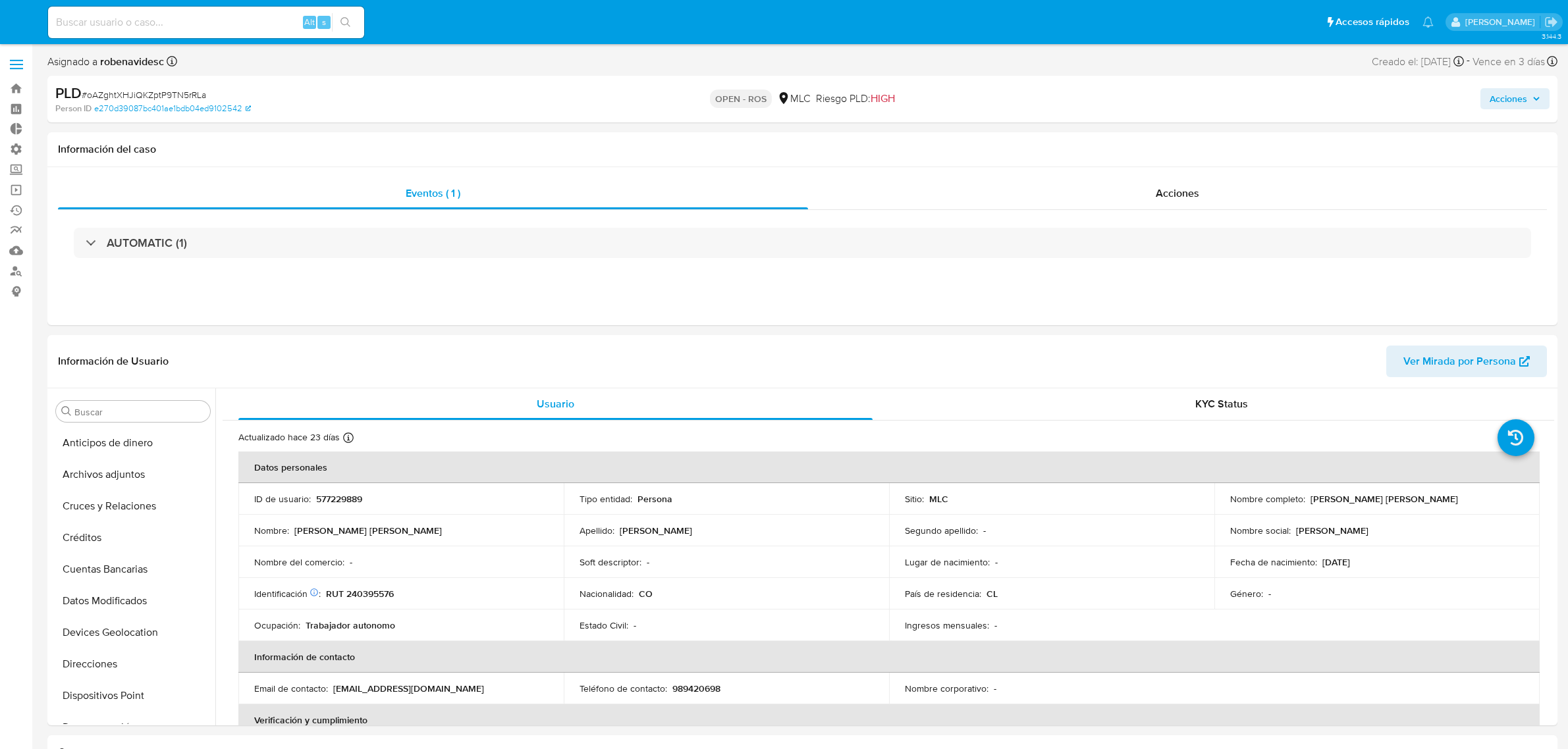 select on "10" 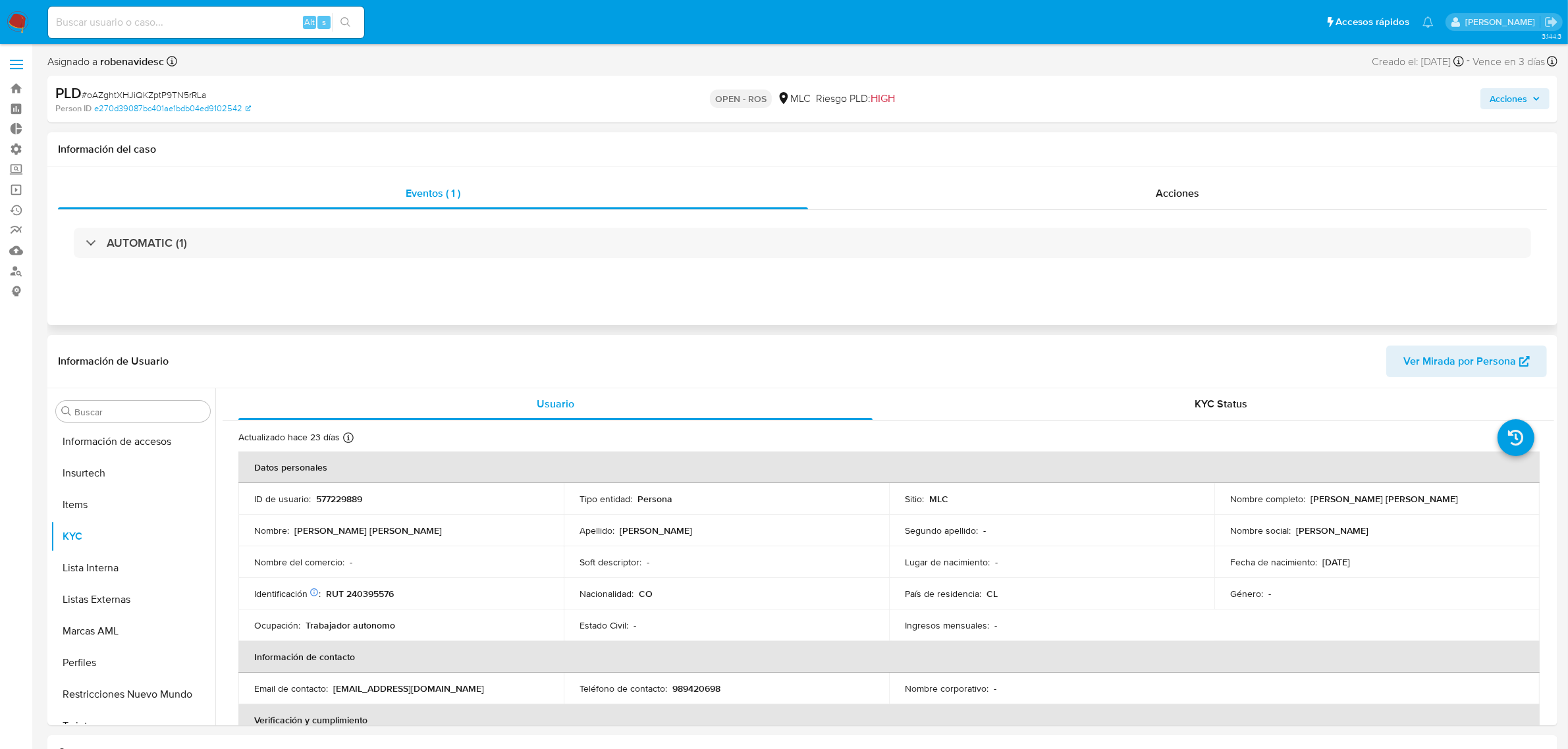scroll, scrollTop: 524, scrollLeft: 0, axis: vertical 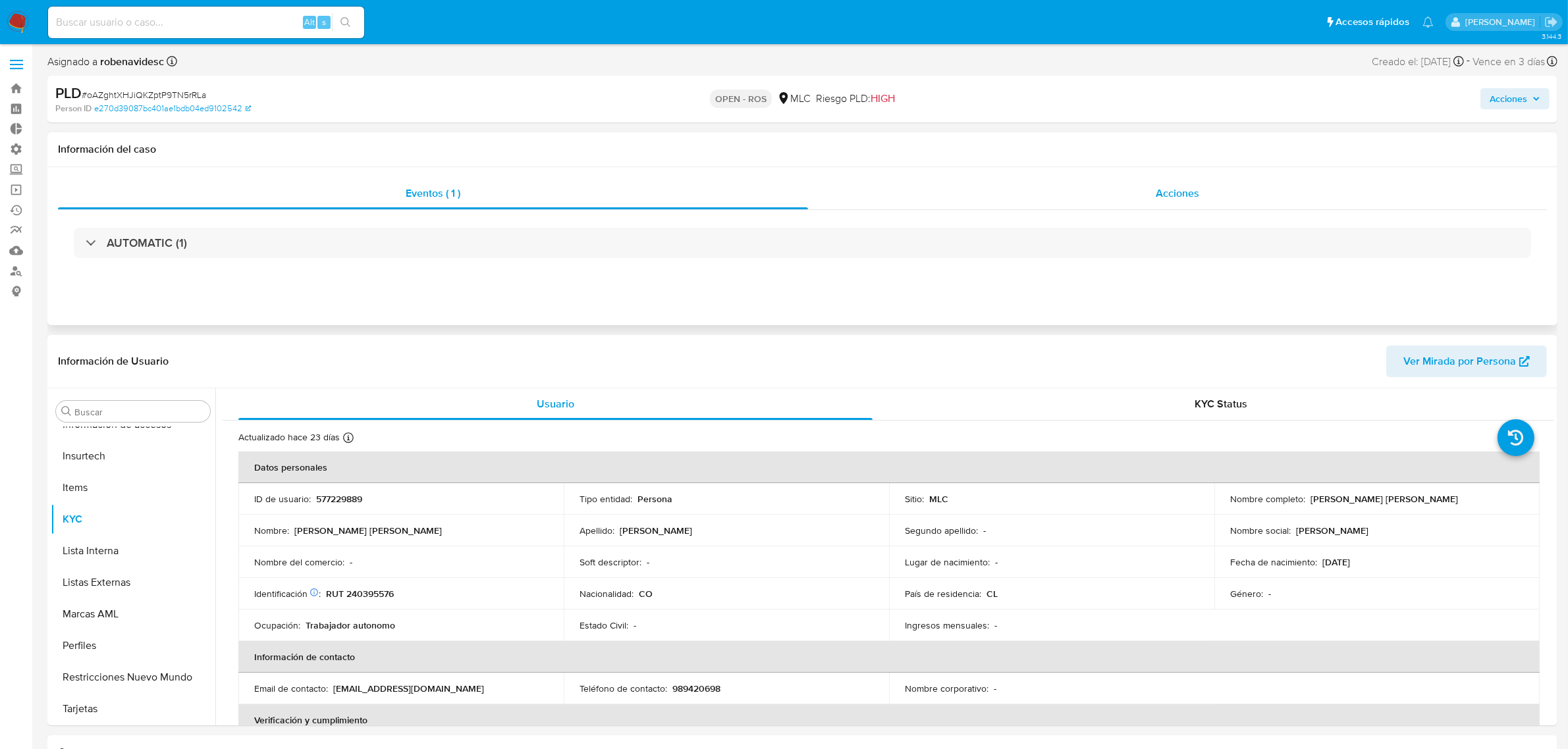 click on "Acciones" at bounding box center [1177, 194] 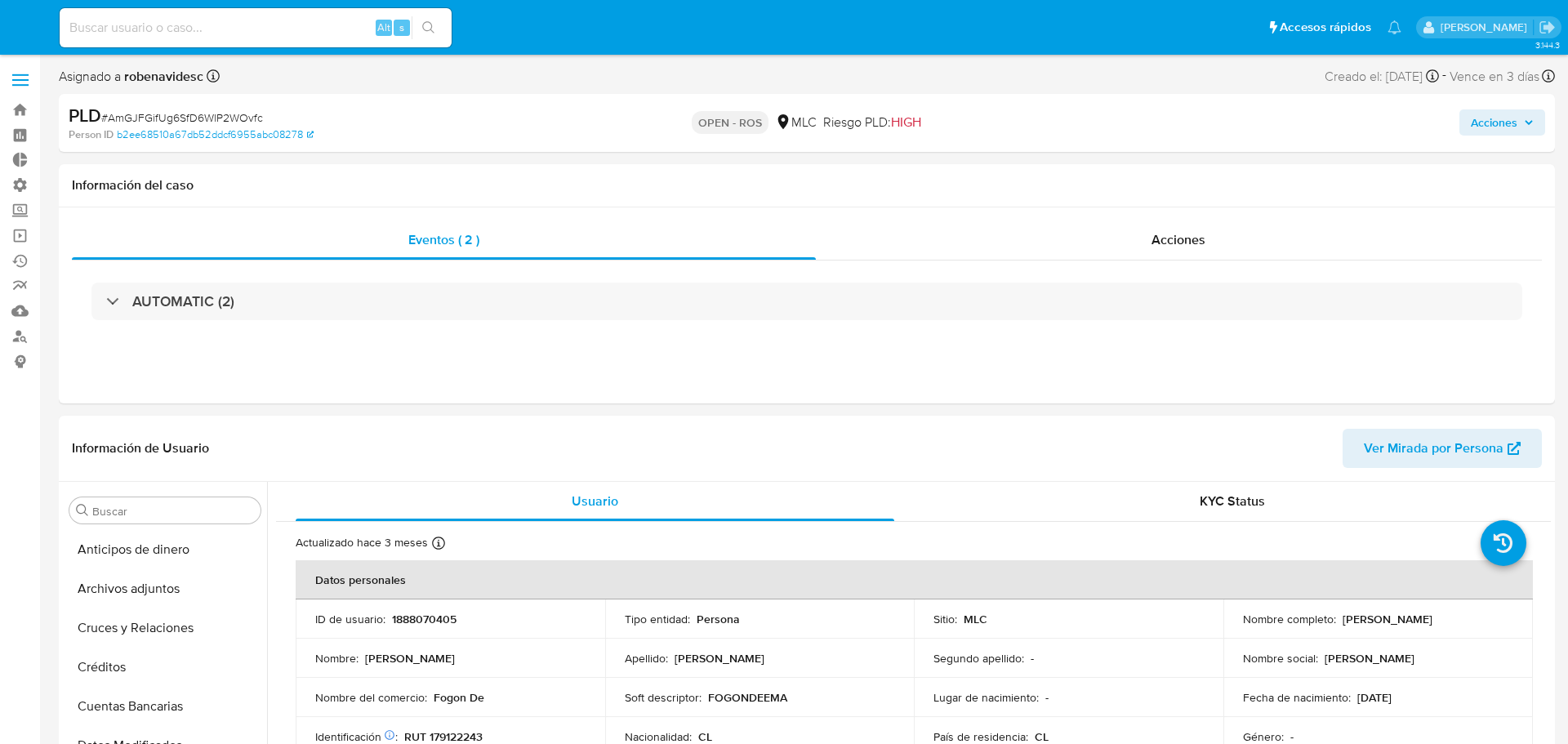 select on "10" 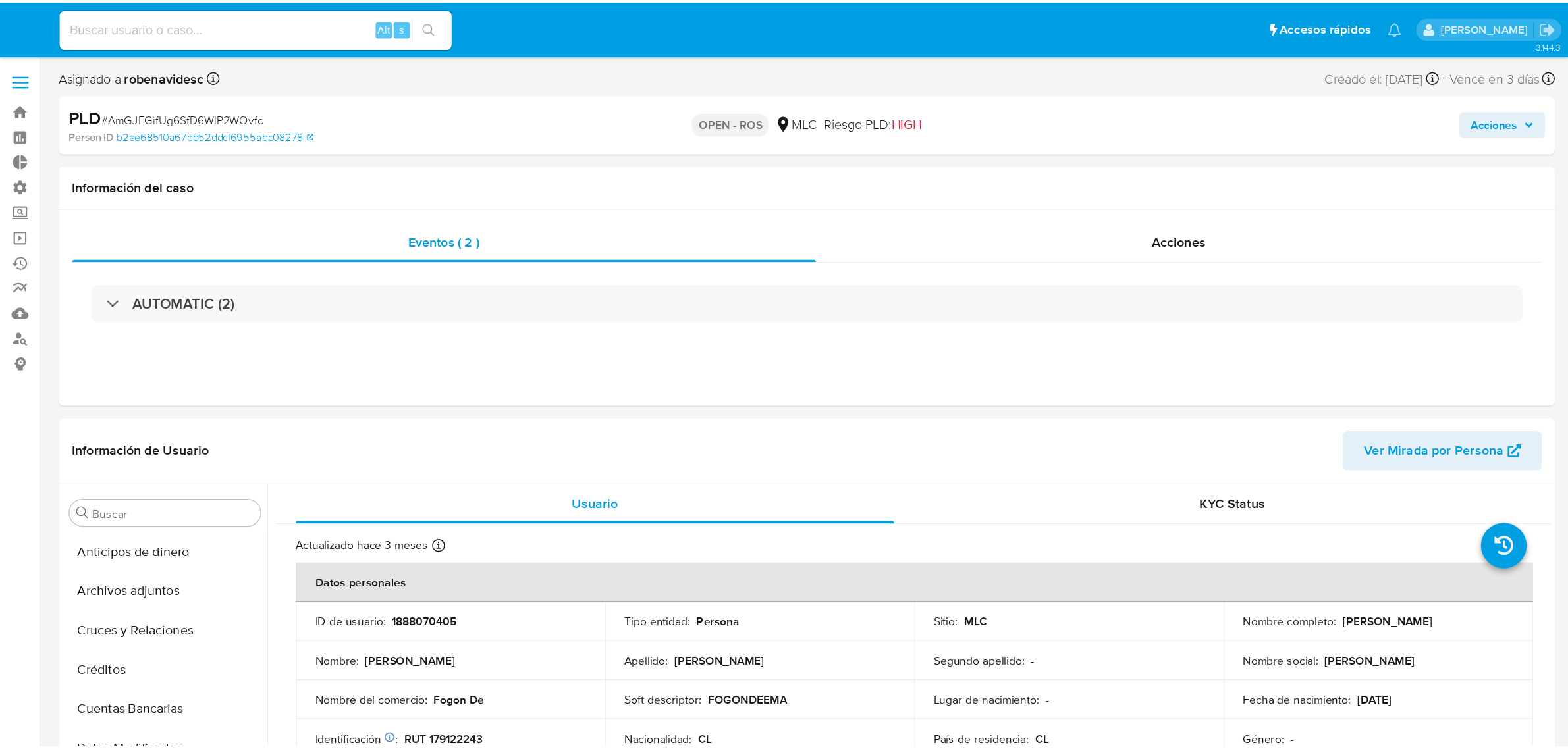 scroll, scrollTop: 0, scrollLeft: 0, axis: both 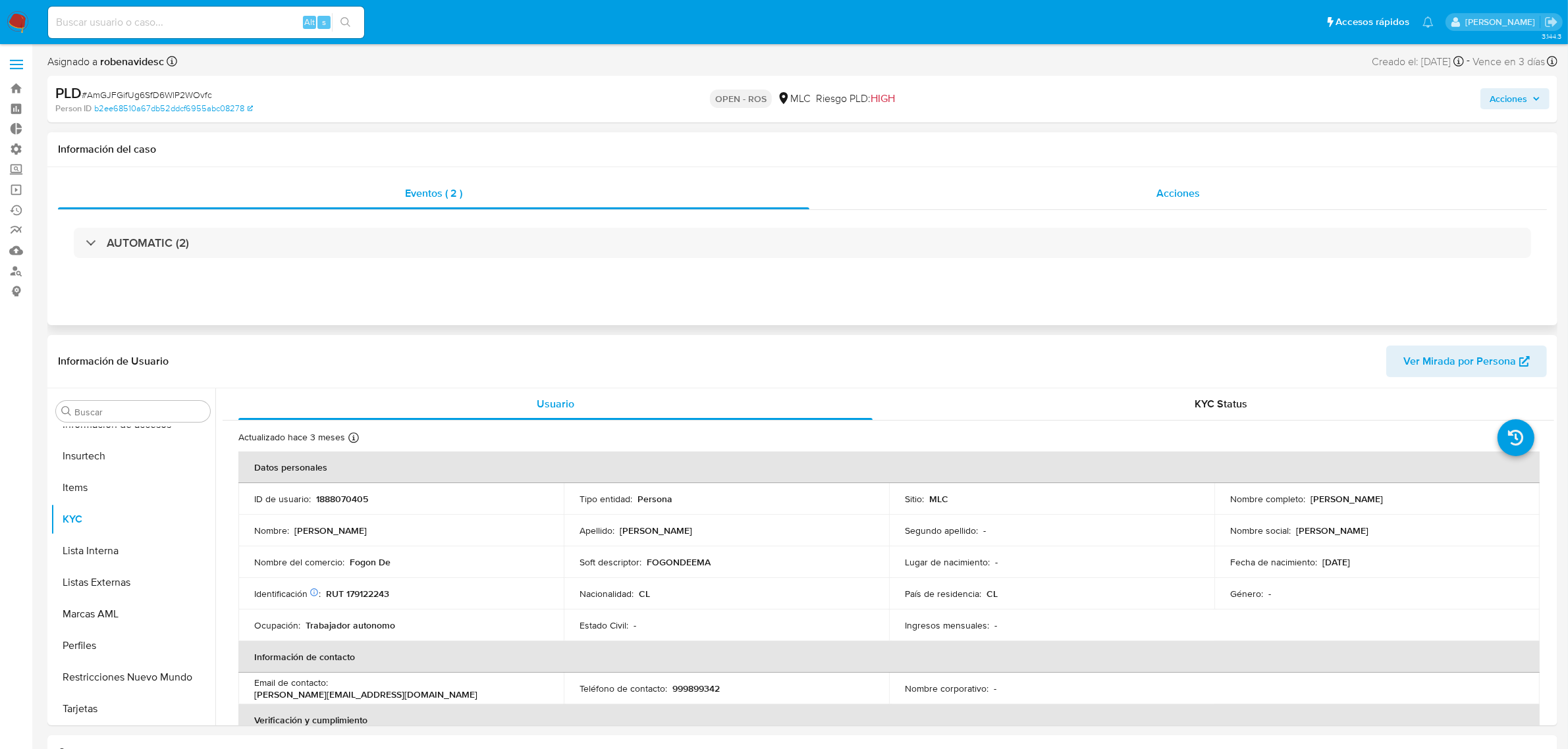 click on "Acciones" at bounding box center [1178, 194] 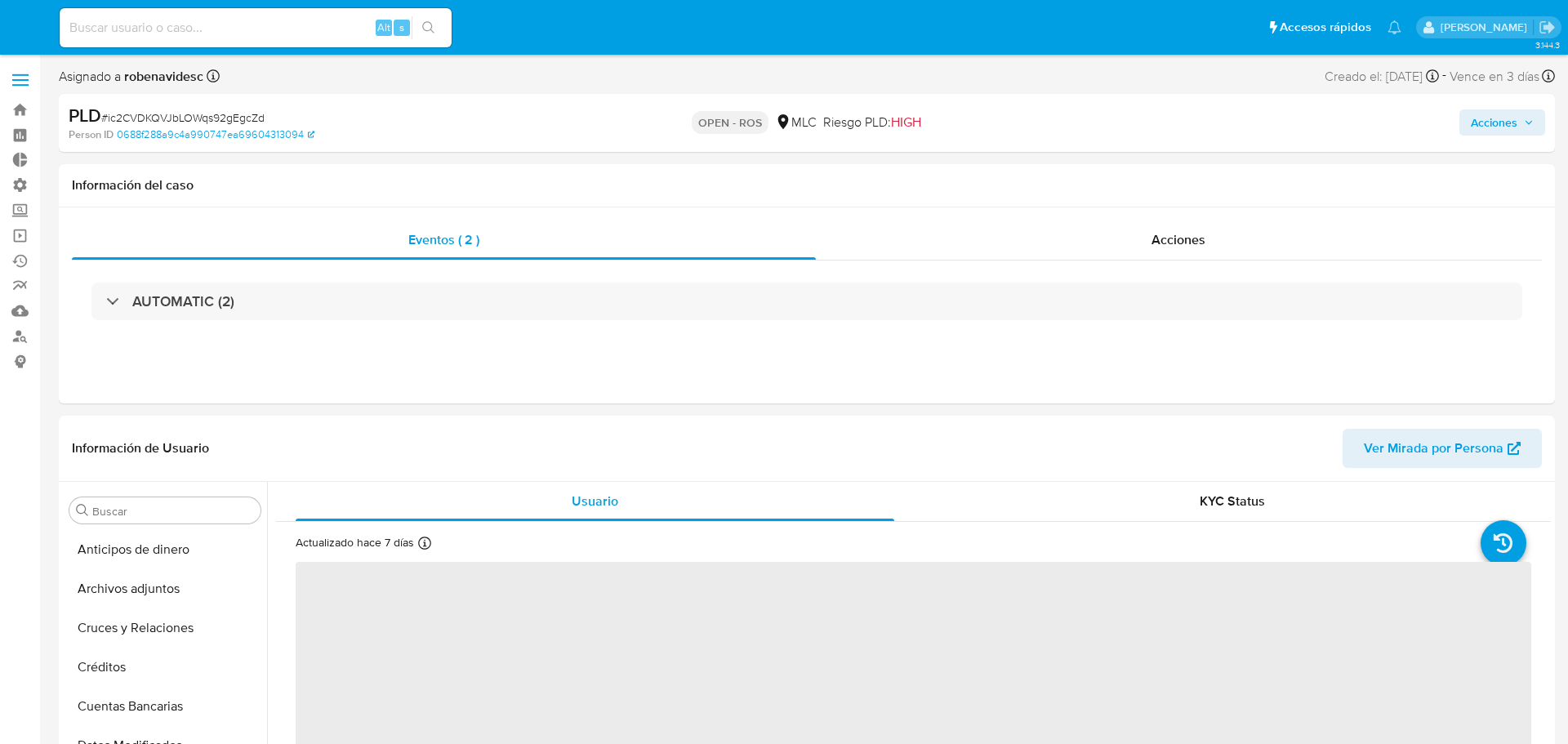 select on "10" 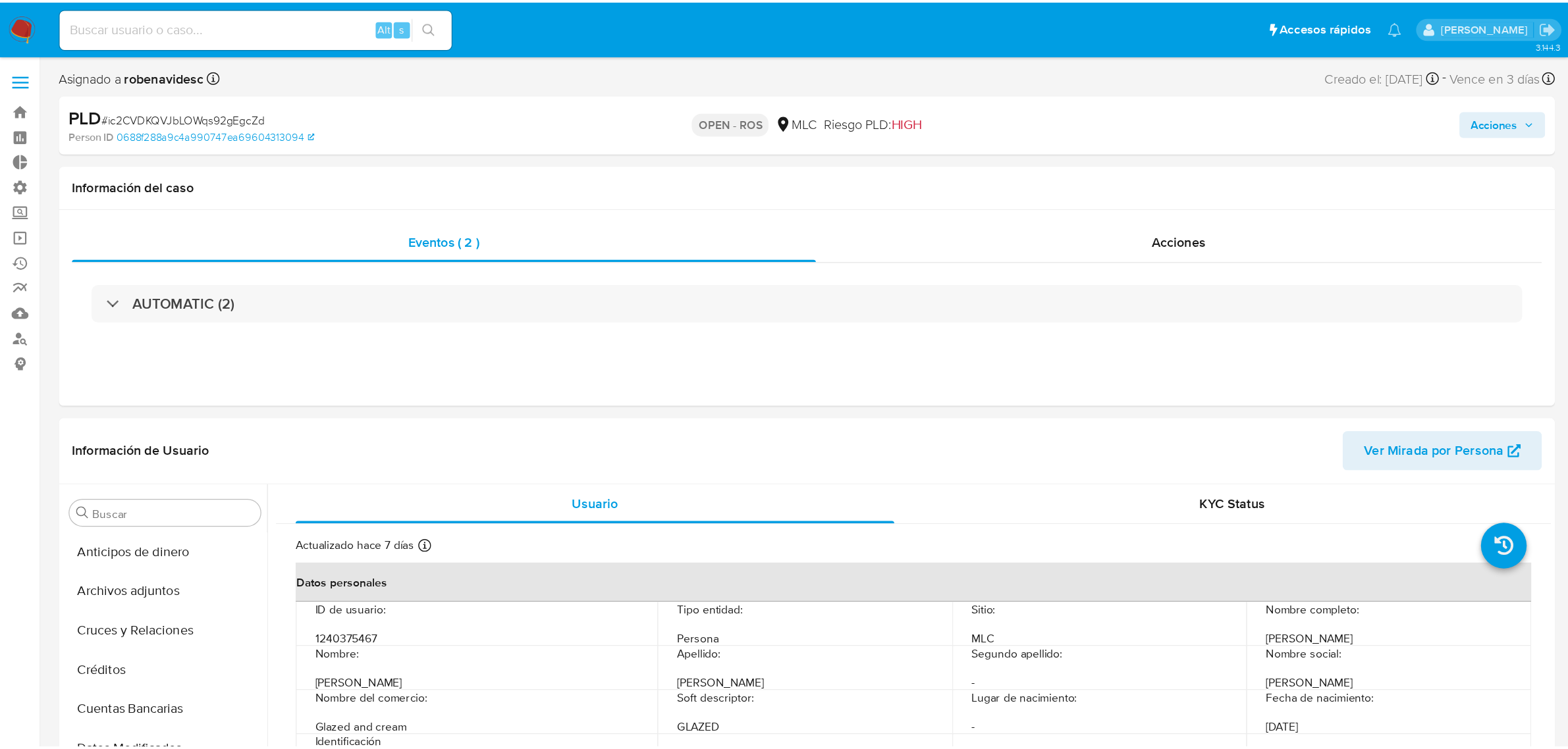 scroll, scrollTop: 0, scrollLeft: 0, axis: both 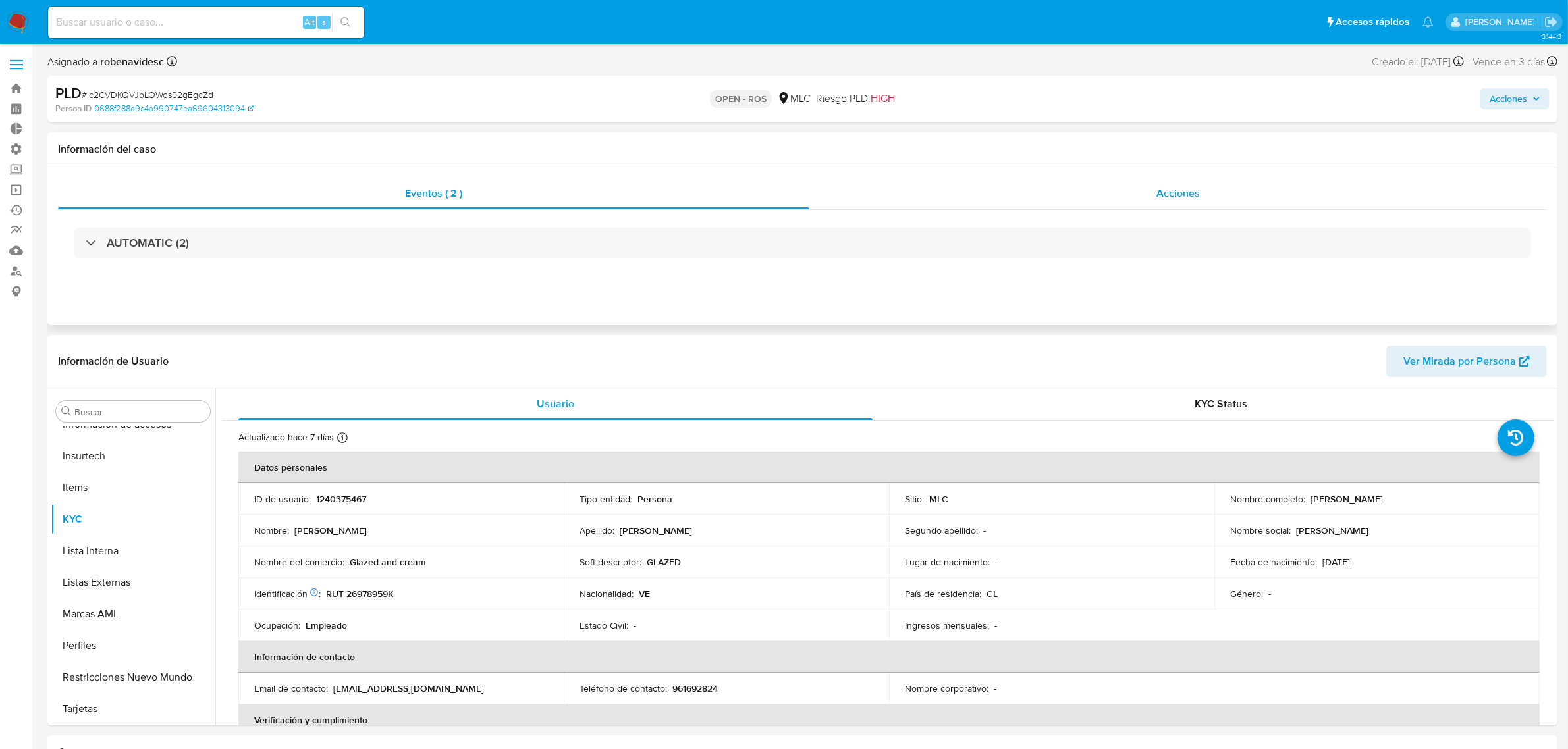 click on "Acciones" at bounding box center (1178, 194) 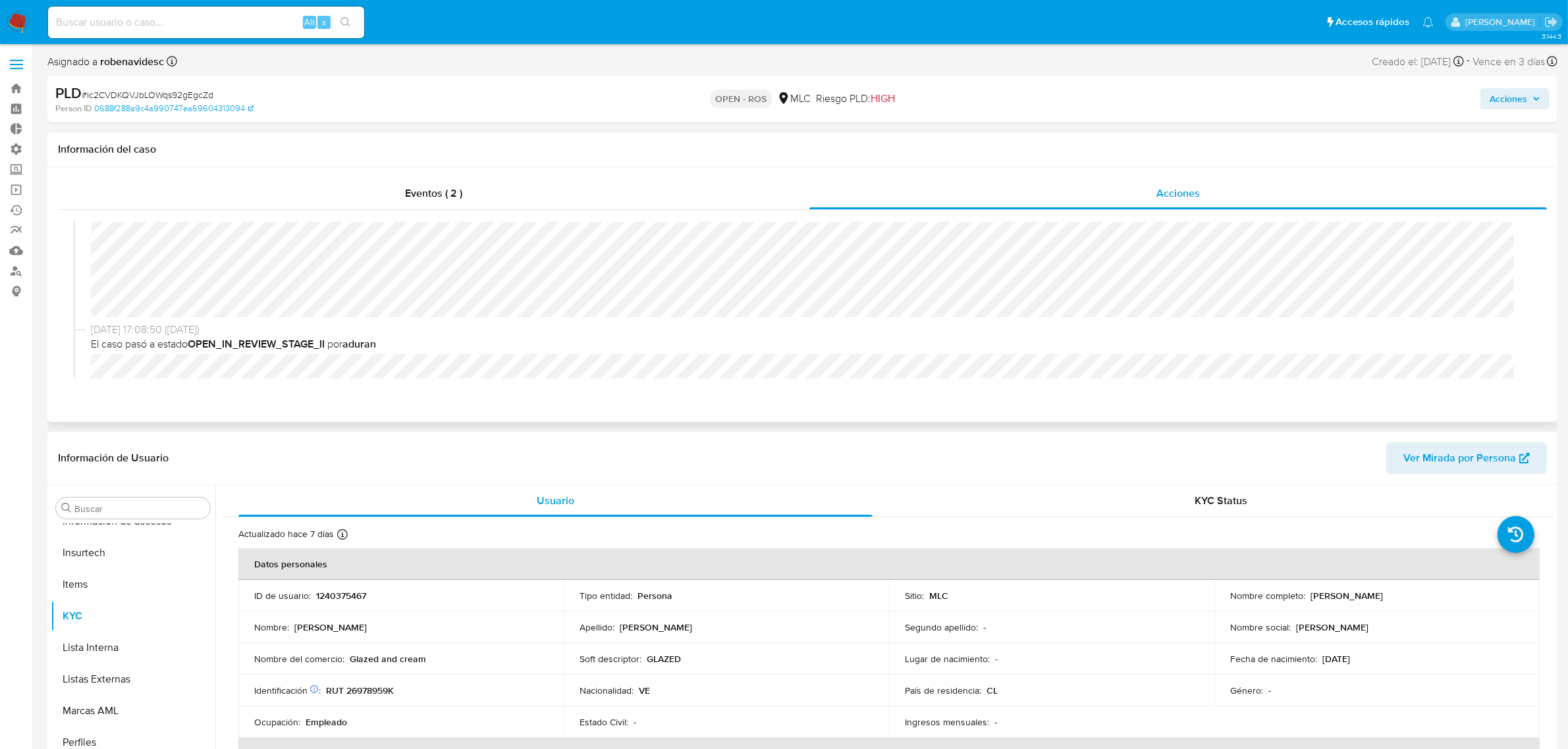 scroll, scrollTop: 0, scrollLeft: 0, axis: both 